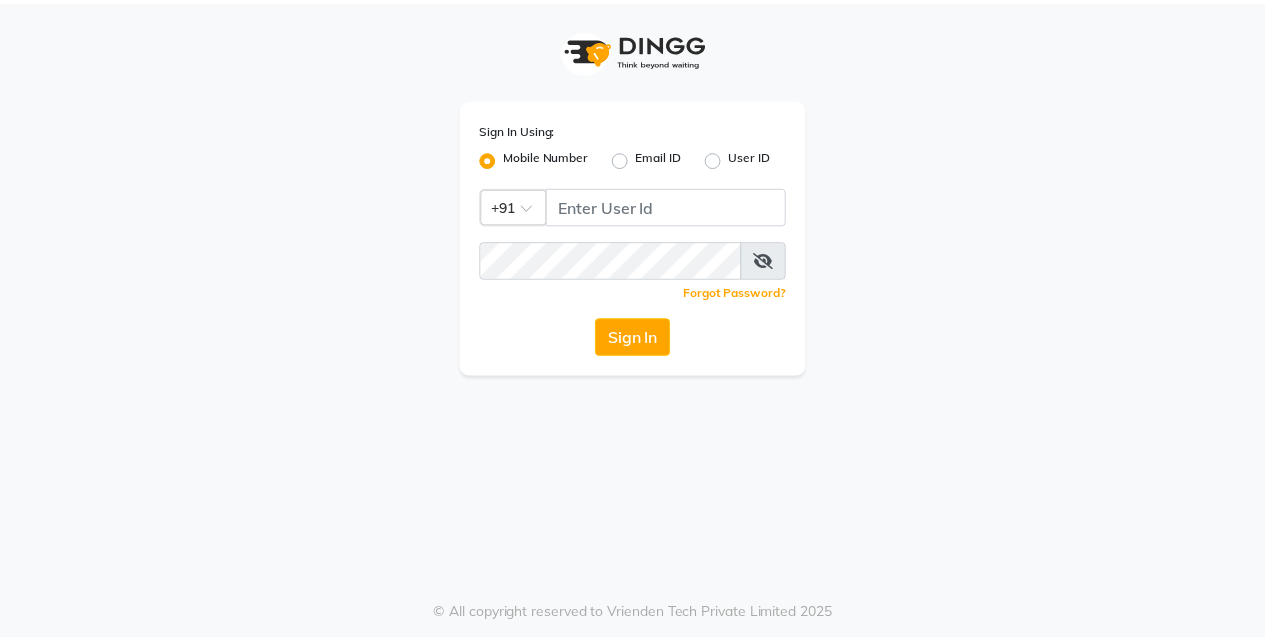 scroll, scrollTop: 0, scrollLeft: 0, axis: both 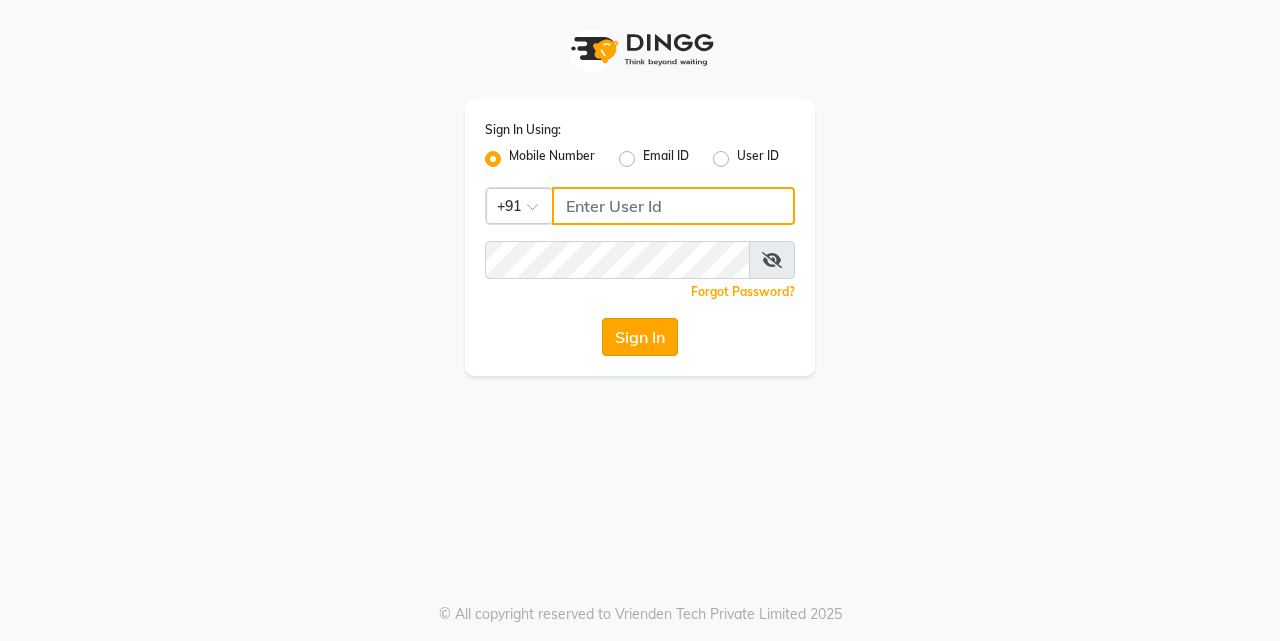 type on "7276795598" 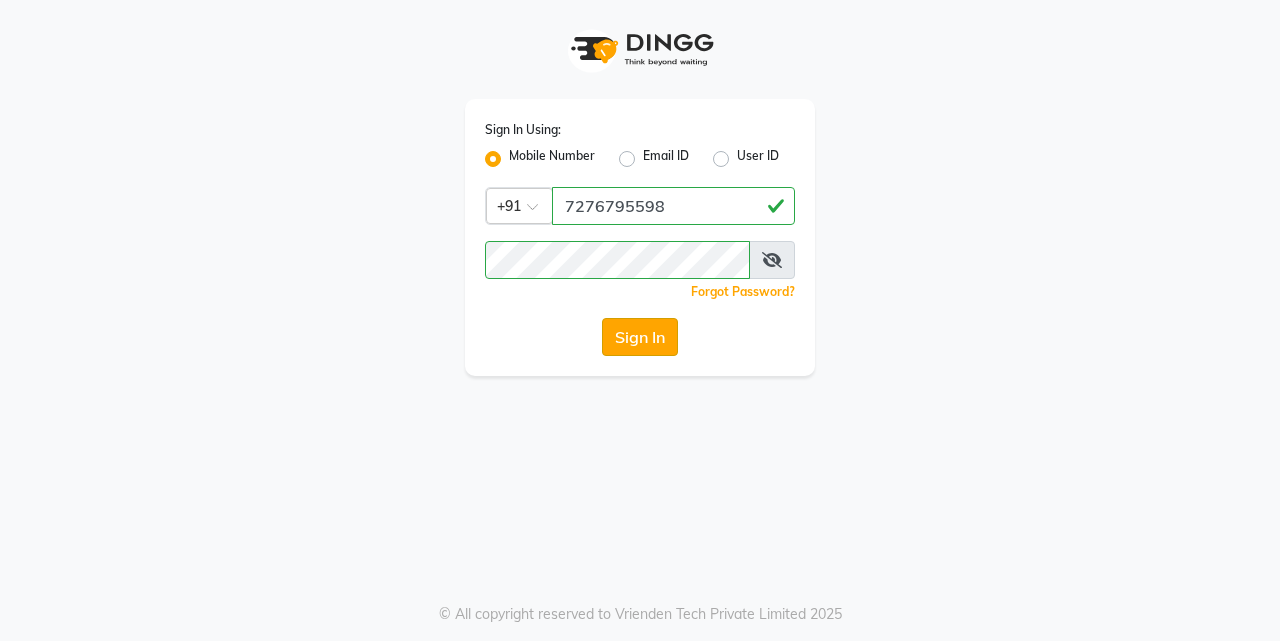 click on "Sign In" 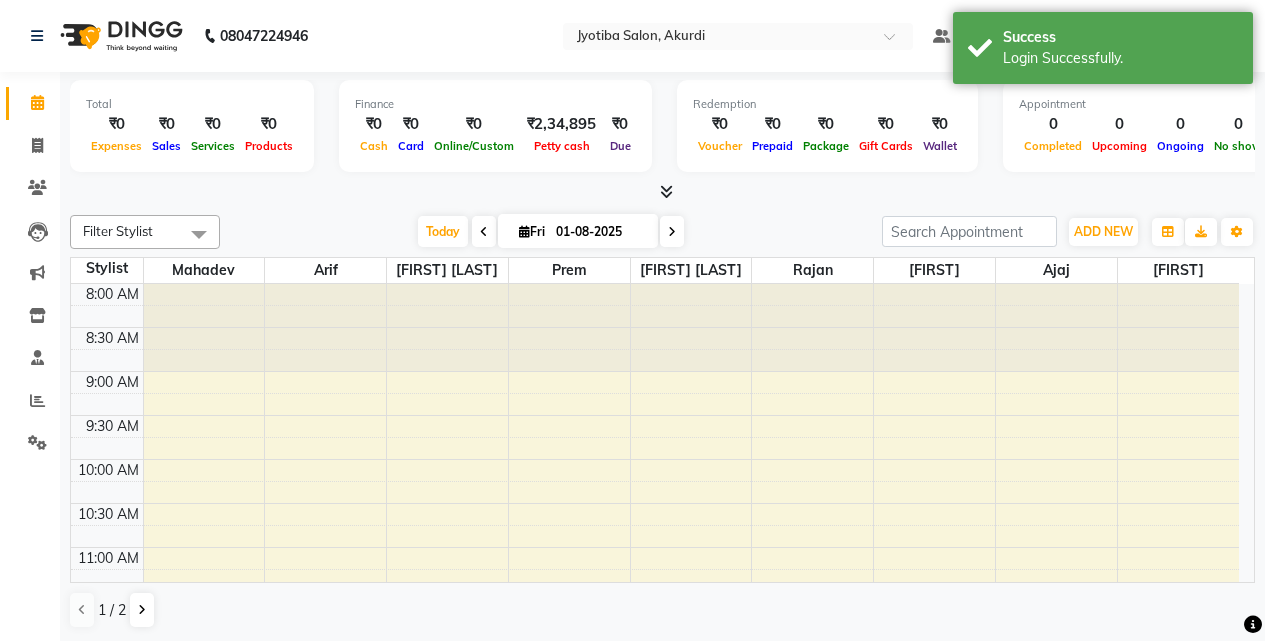 scroll, scrollTop: 0, scrollLeft: 0, axis: both 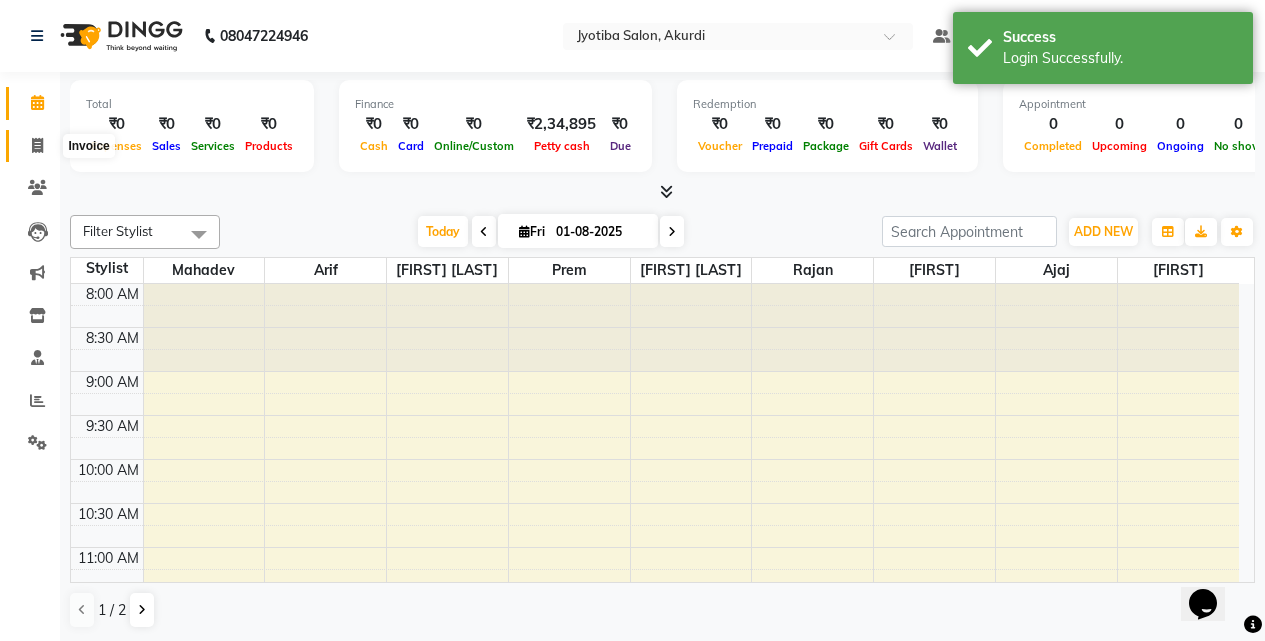 click 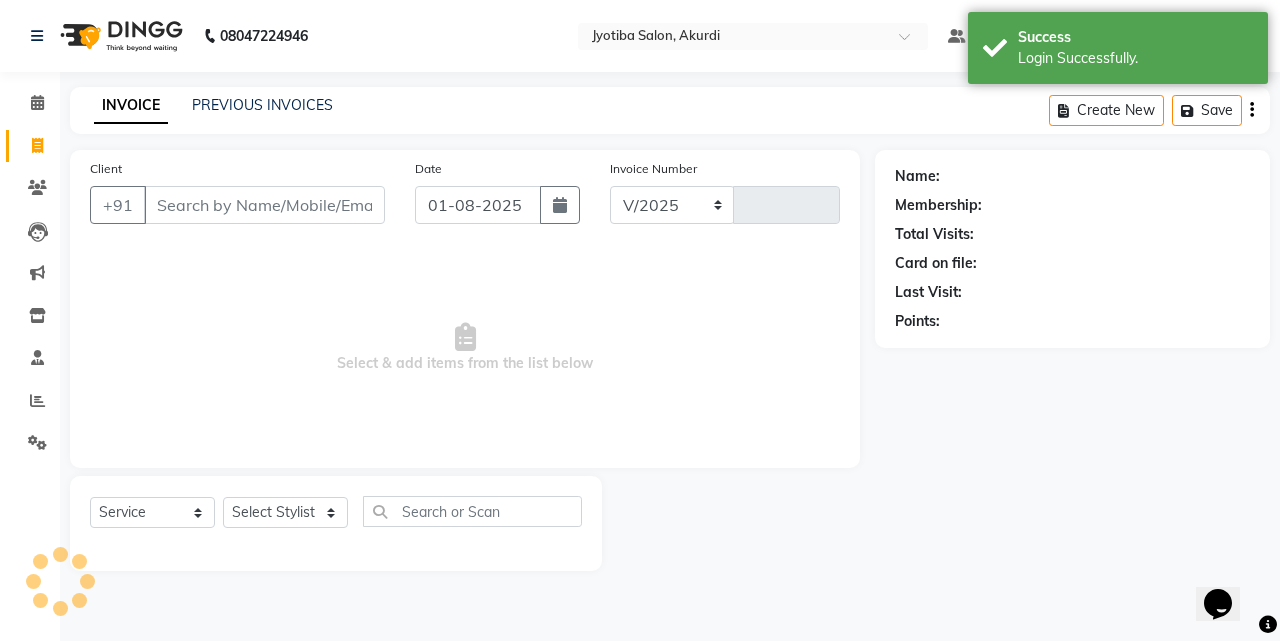 select on "557" 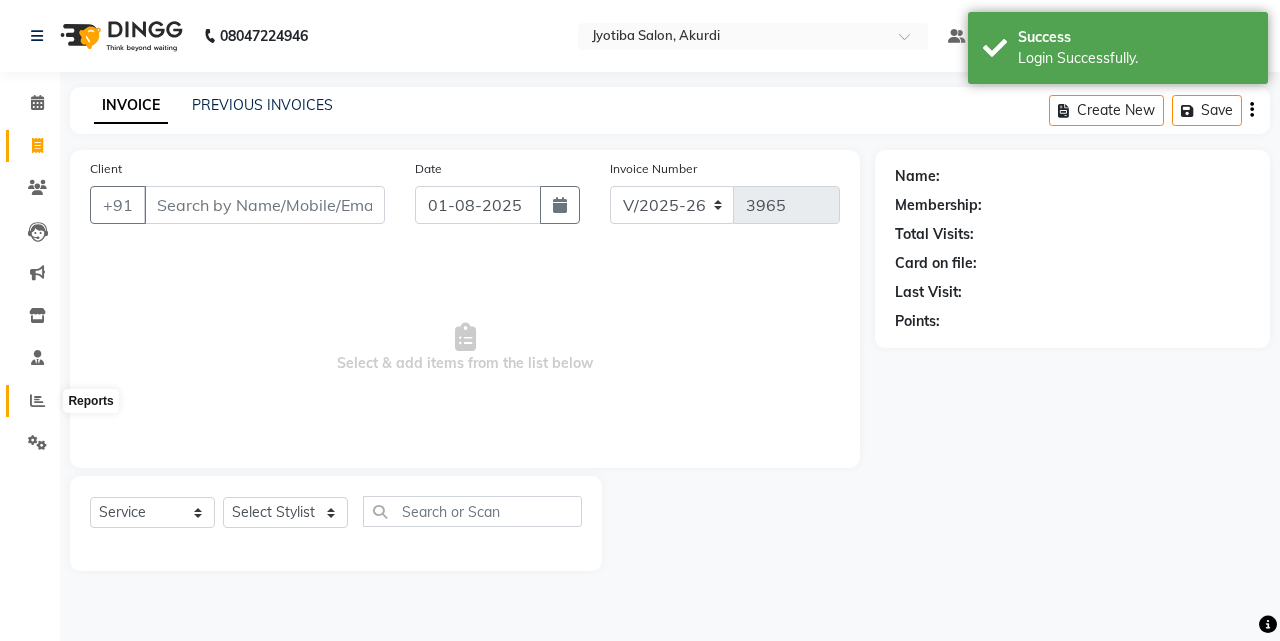 click 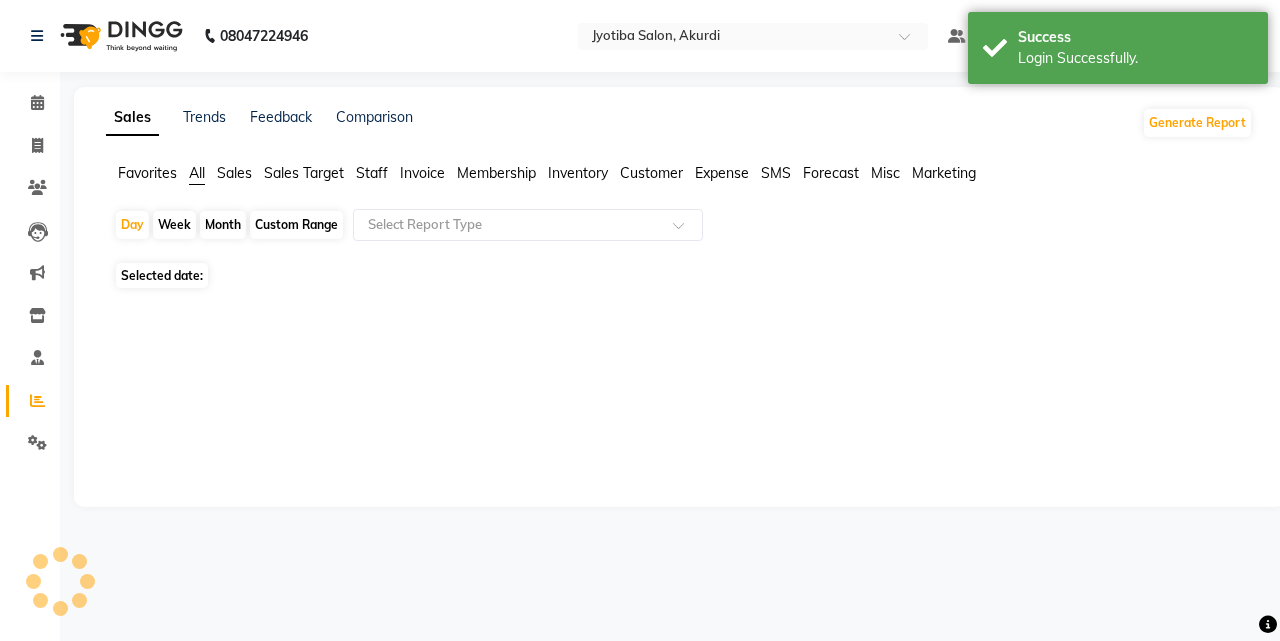 click on "Month" 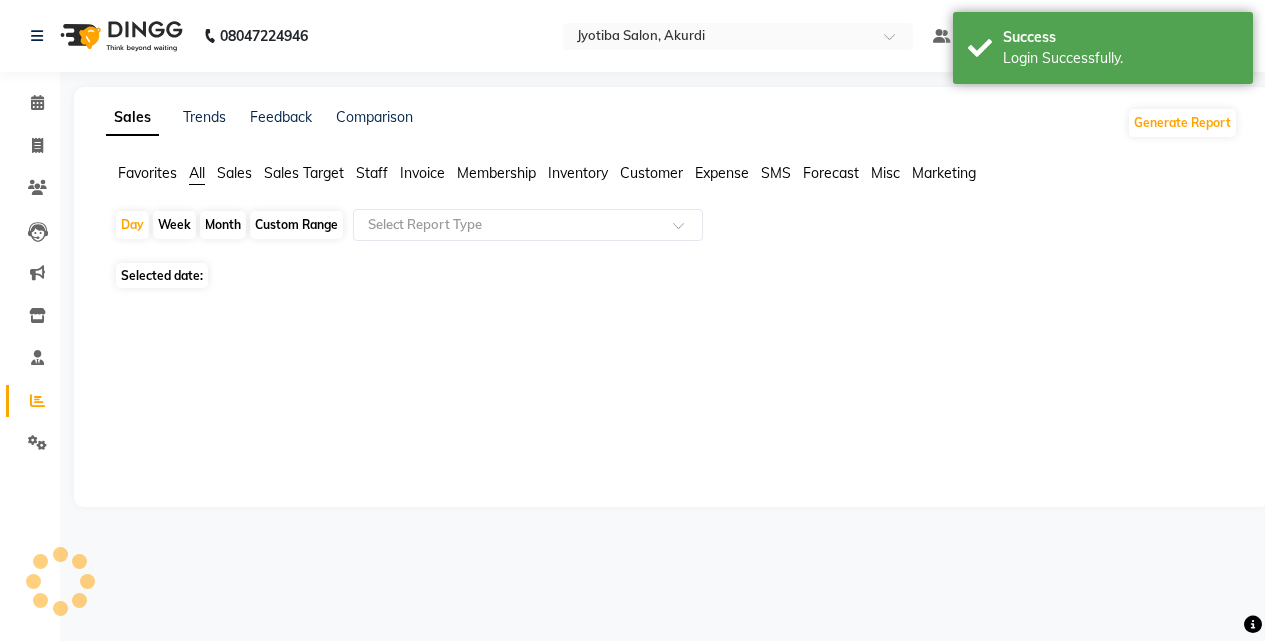select on "8" 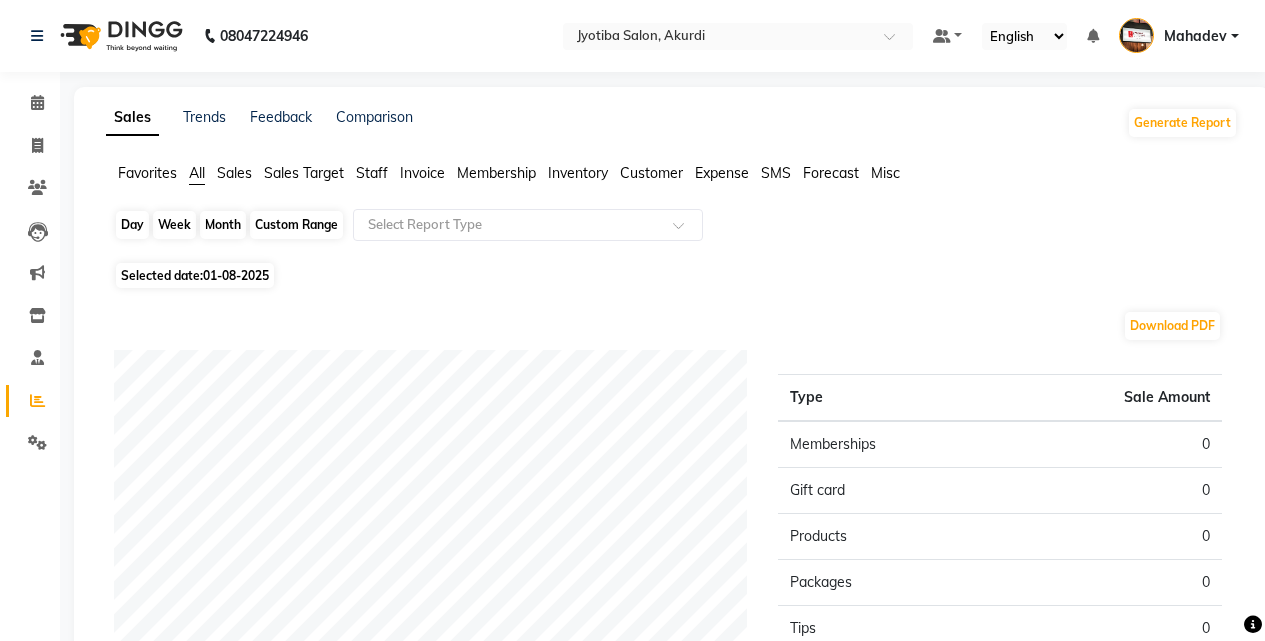 click on "Month" 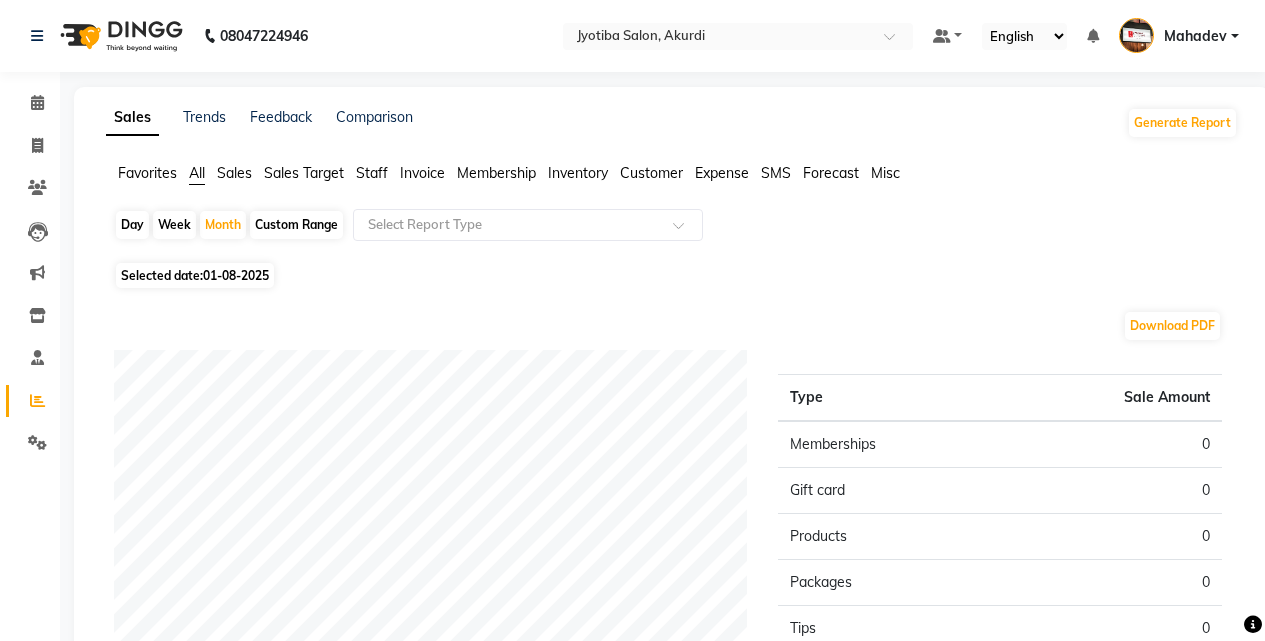 select on "8" 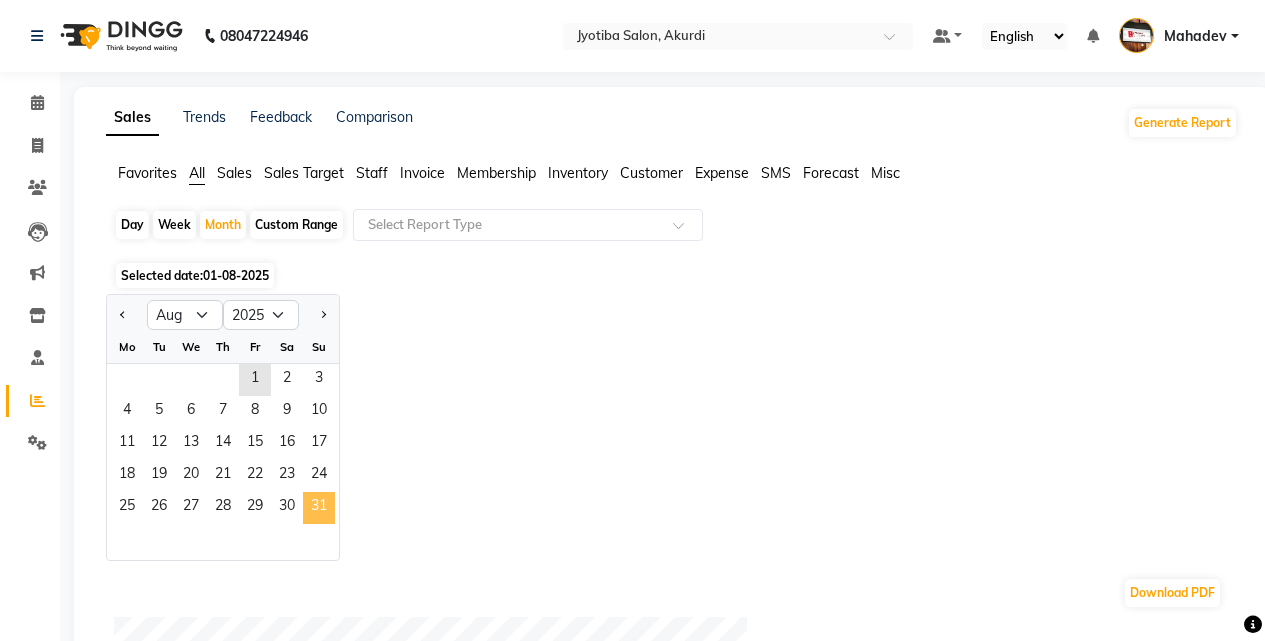 click on "31" 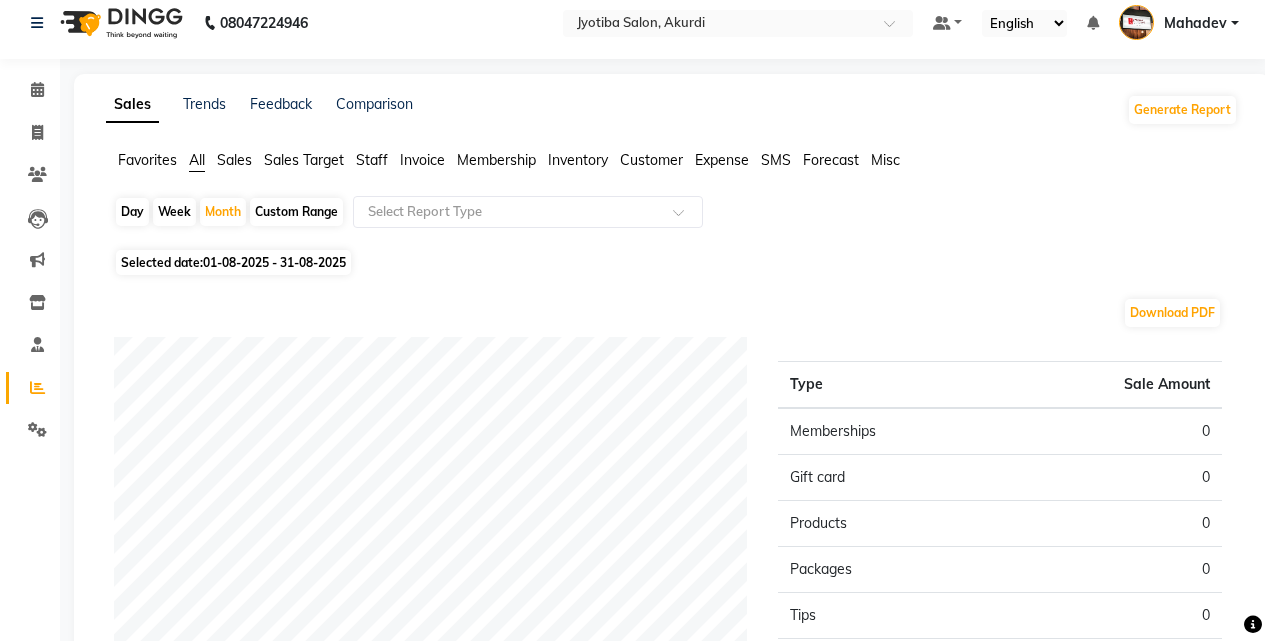scroll, scrollTop: 0, scrollLeft: 0, axis: both 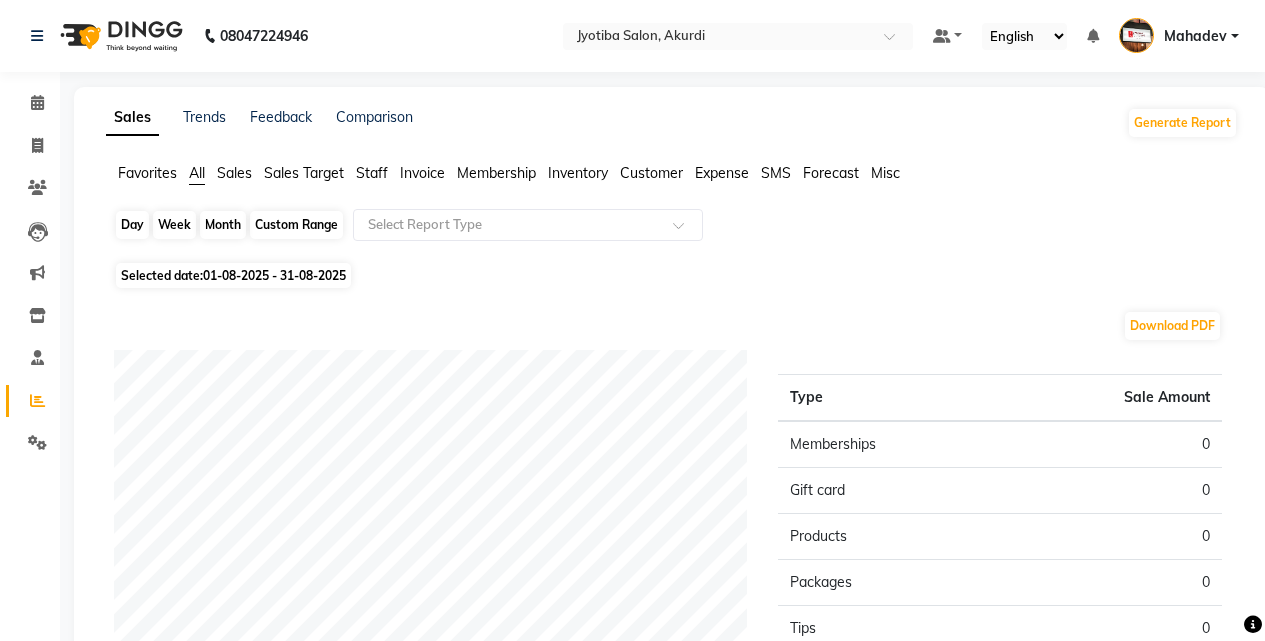 click on "Month" 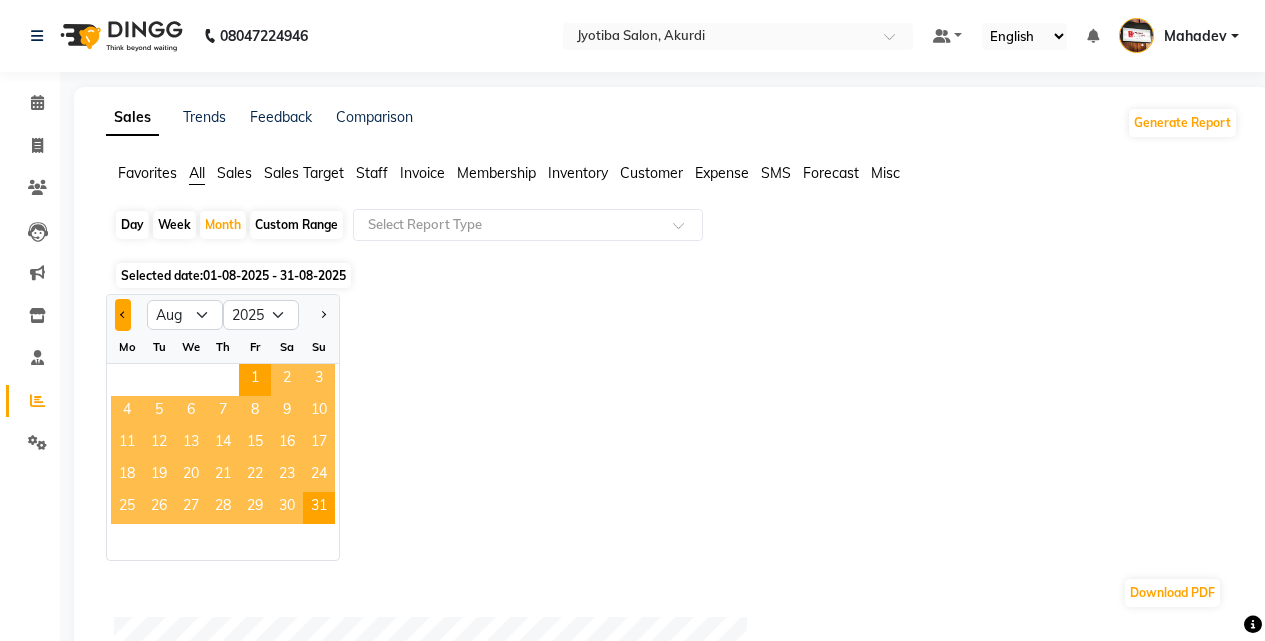 click 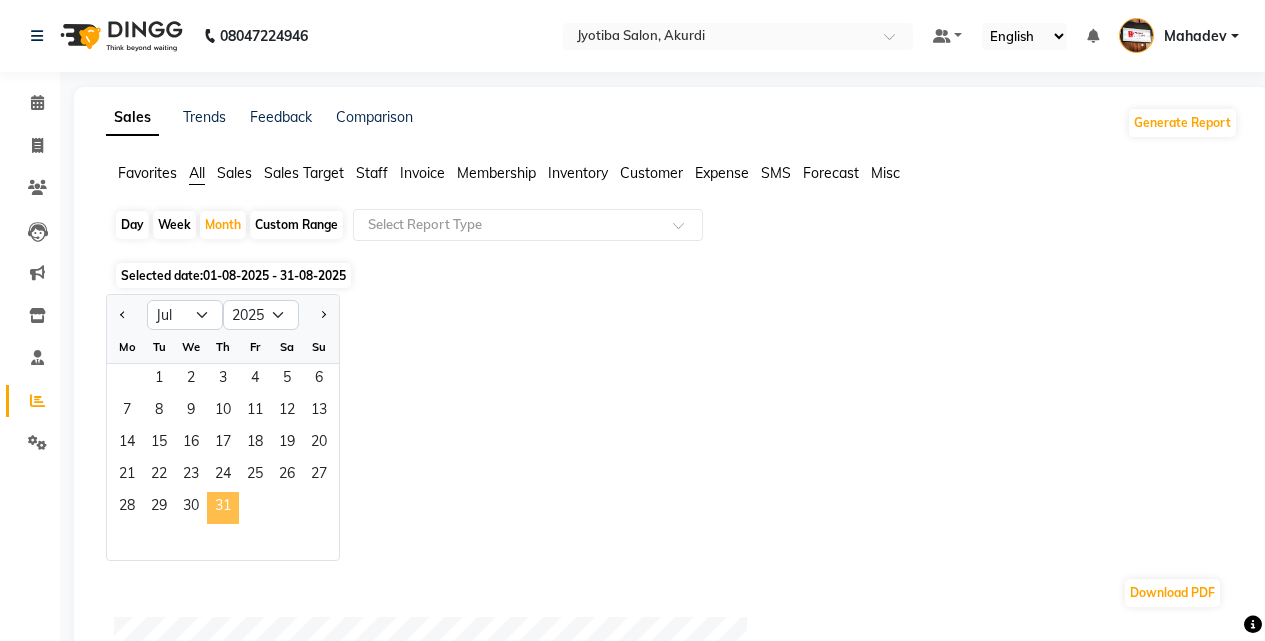 click on "31" 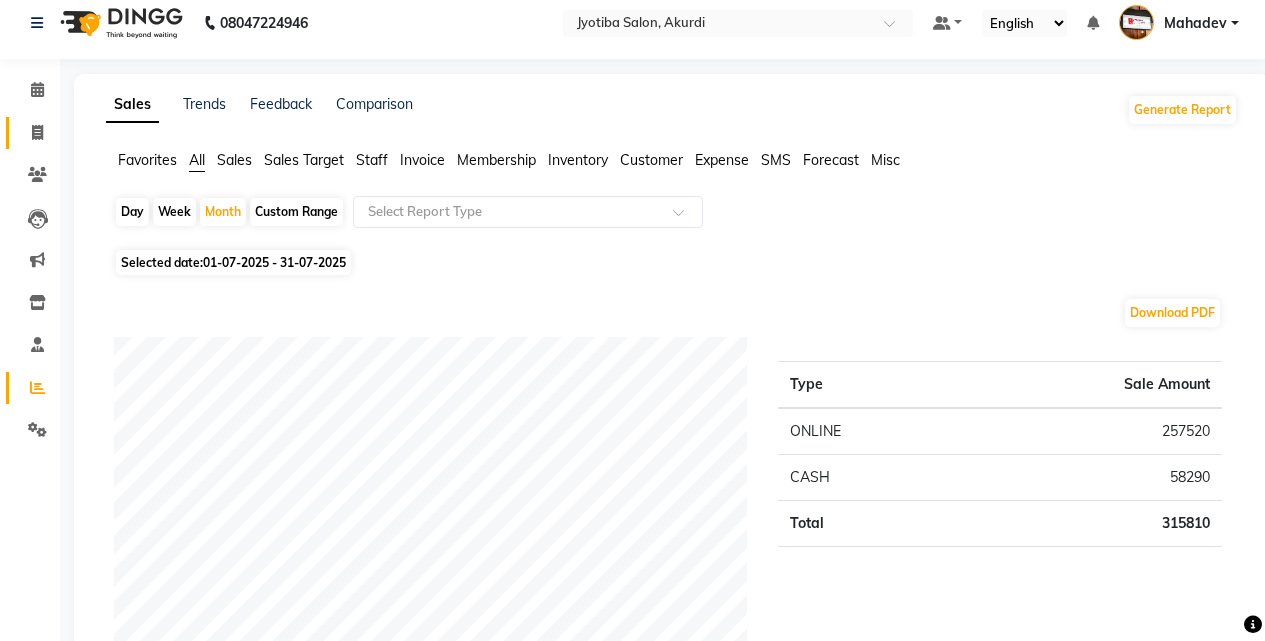 scroll, scrollTop: 0, scrollLeft: 0, axis: both 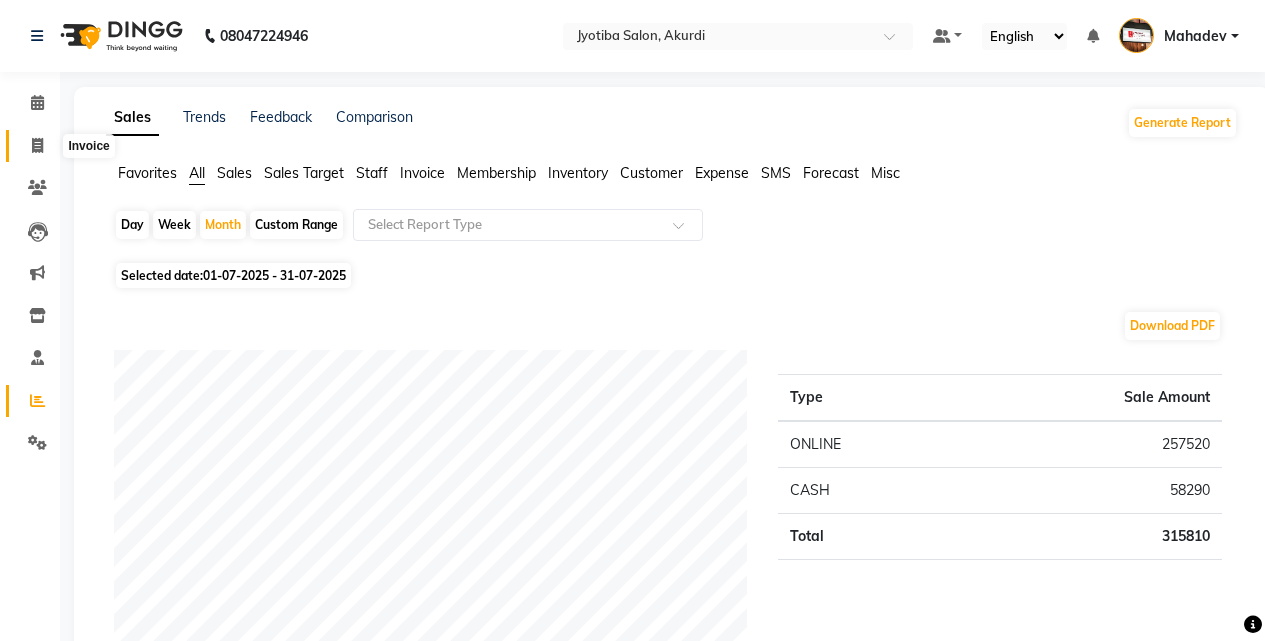 click 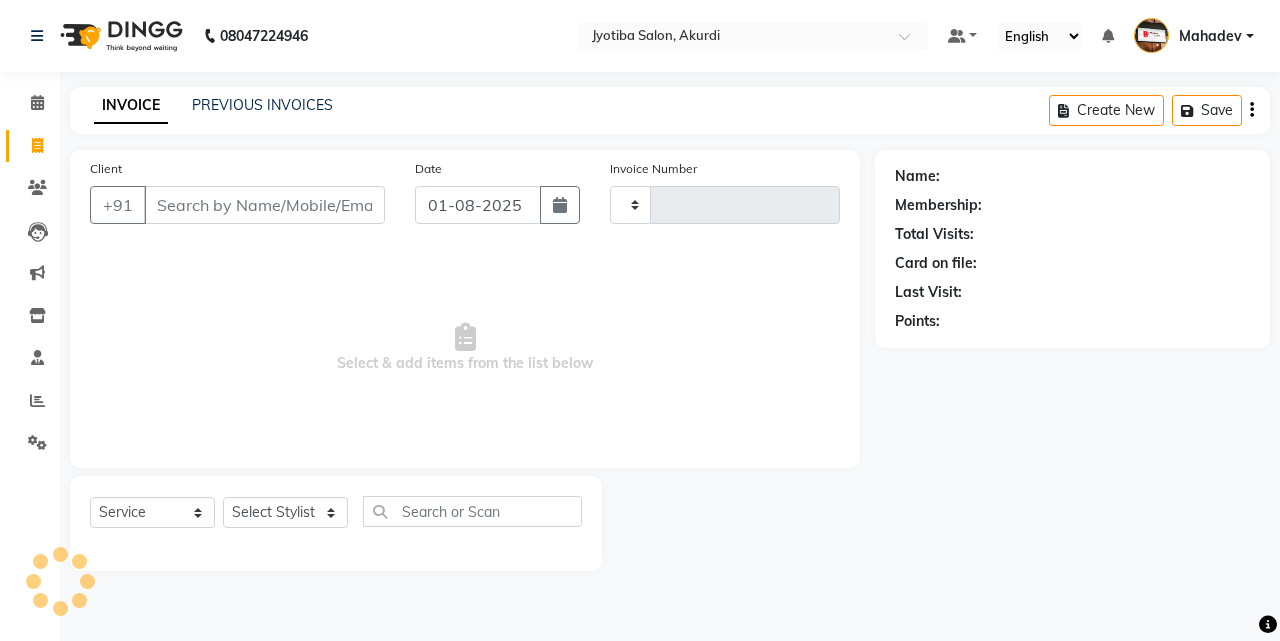 type on "3965" 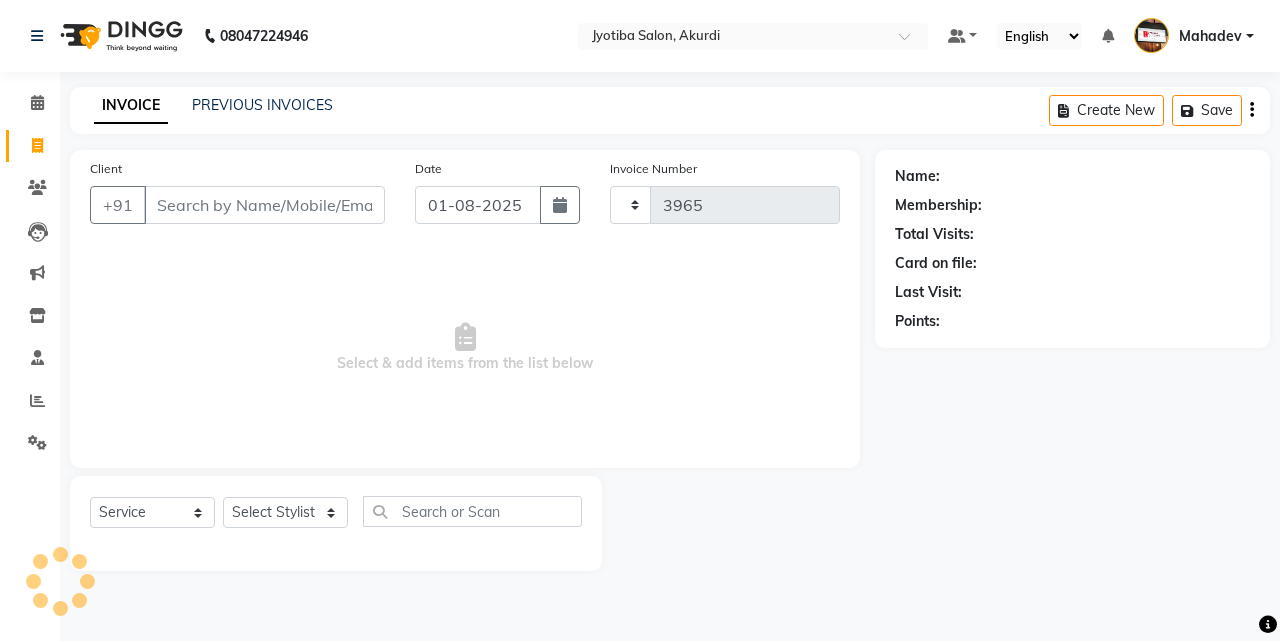 select on "557" 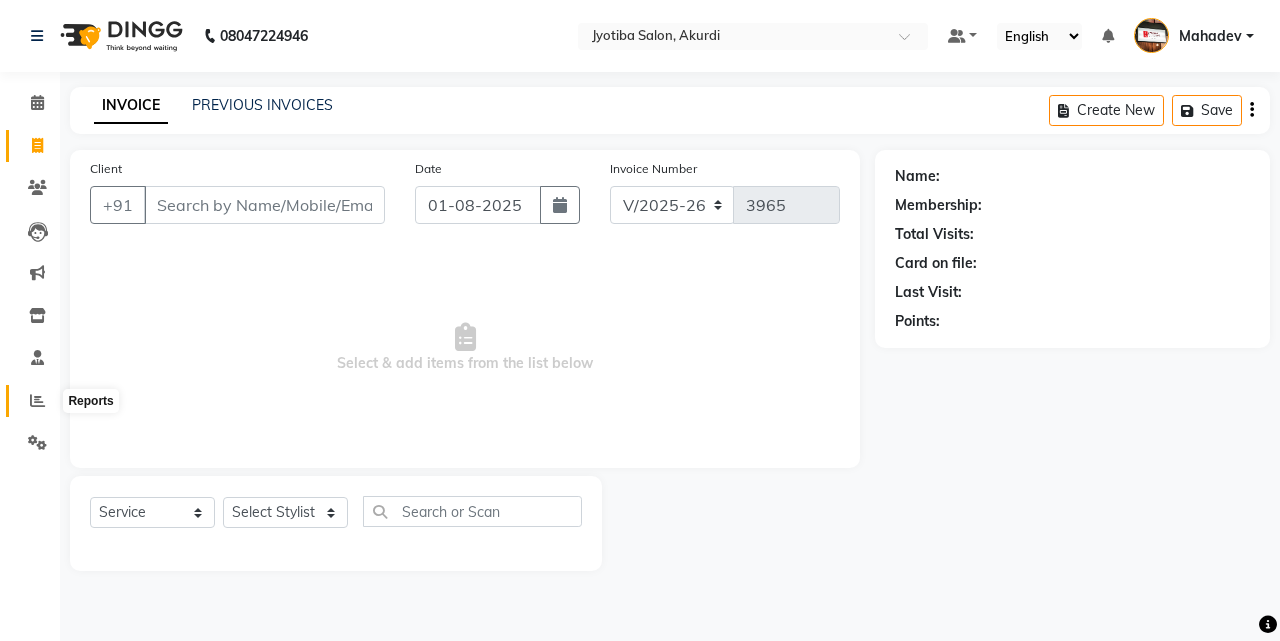click 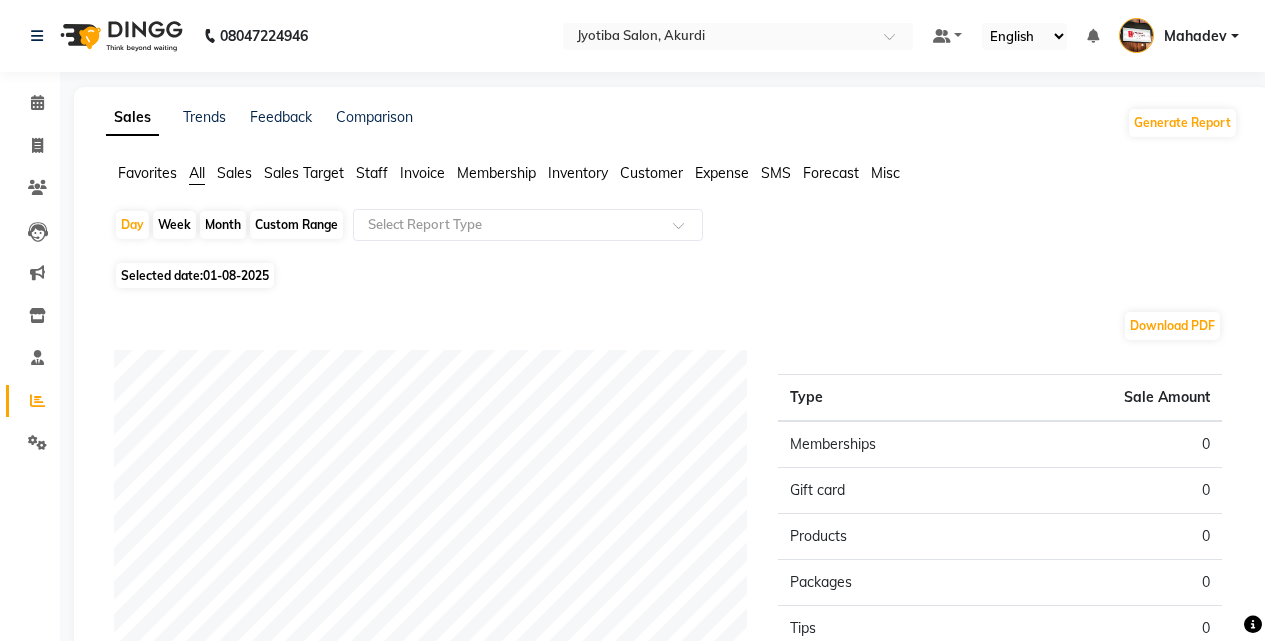 click on "Month" 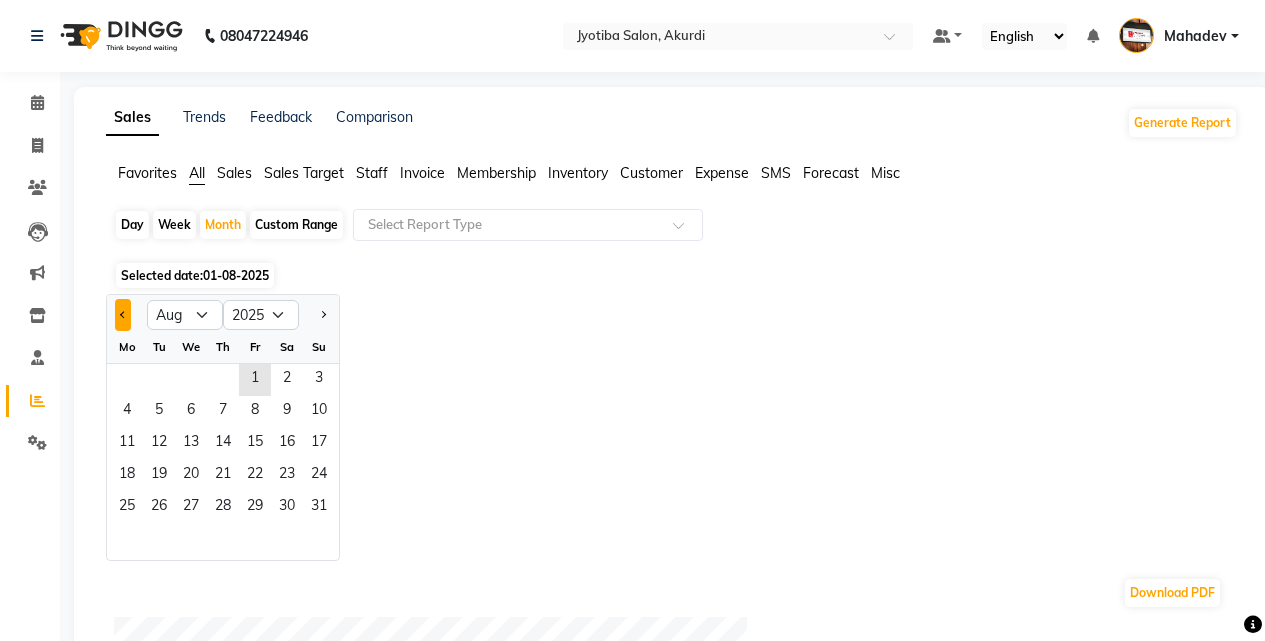 click 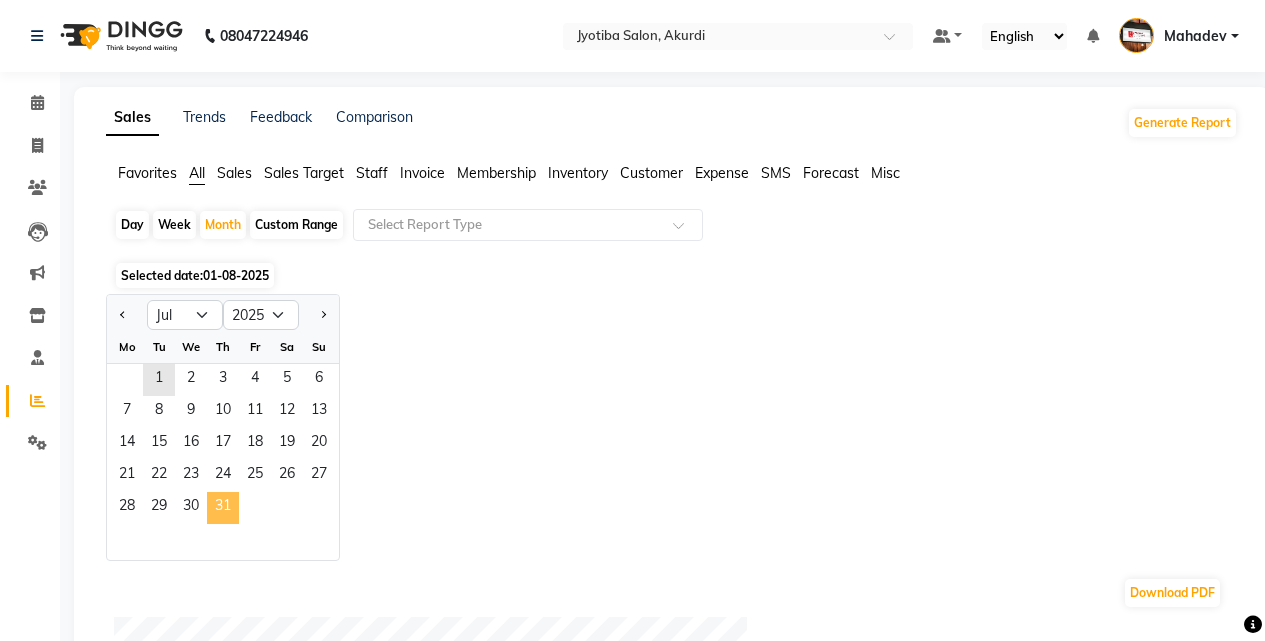click on "31" 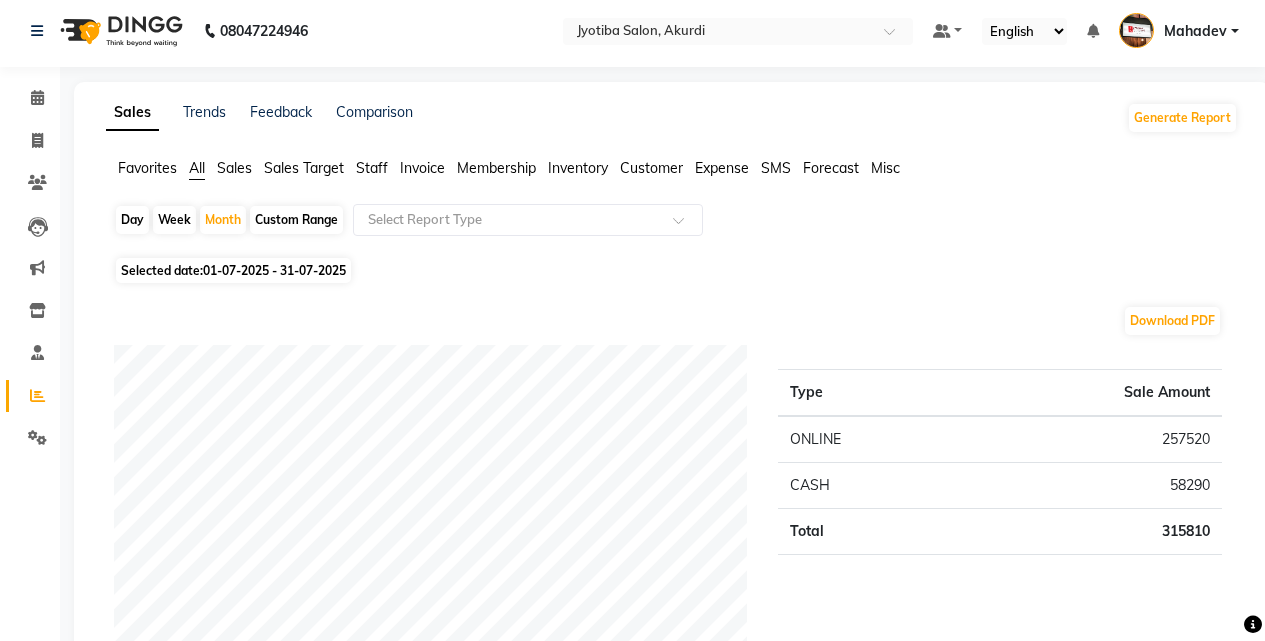 scroll, scrollTop: 0, scrollLeft: 0, axis: both 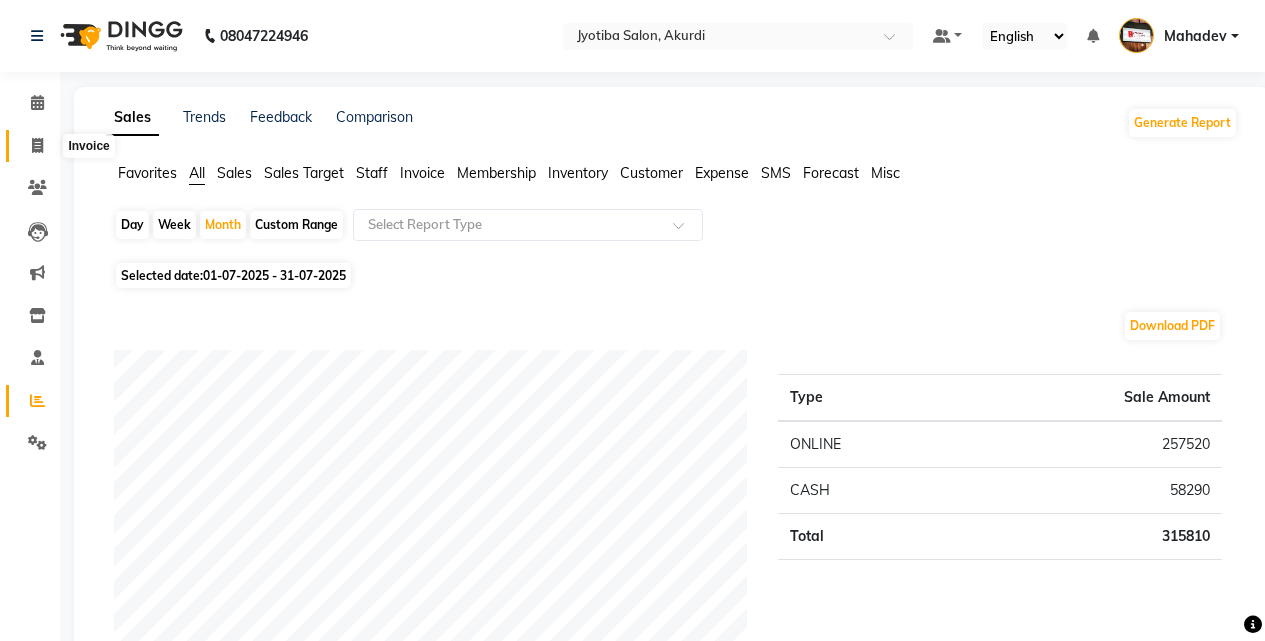 click 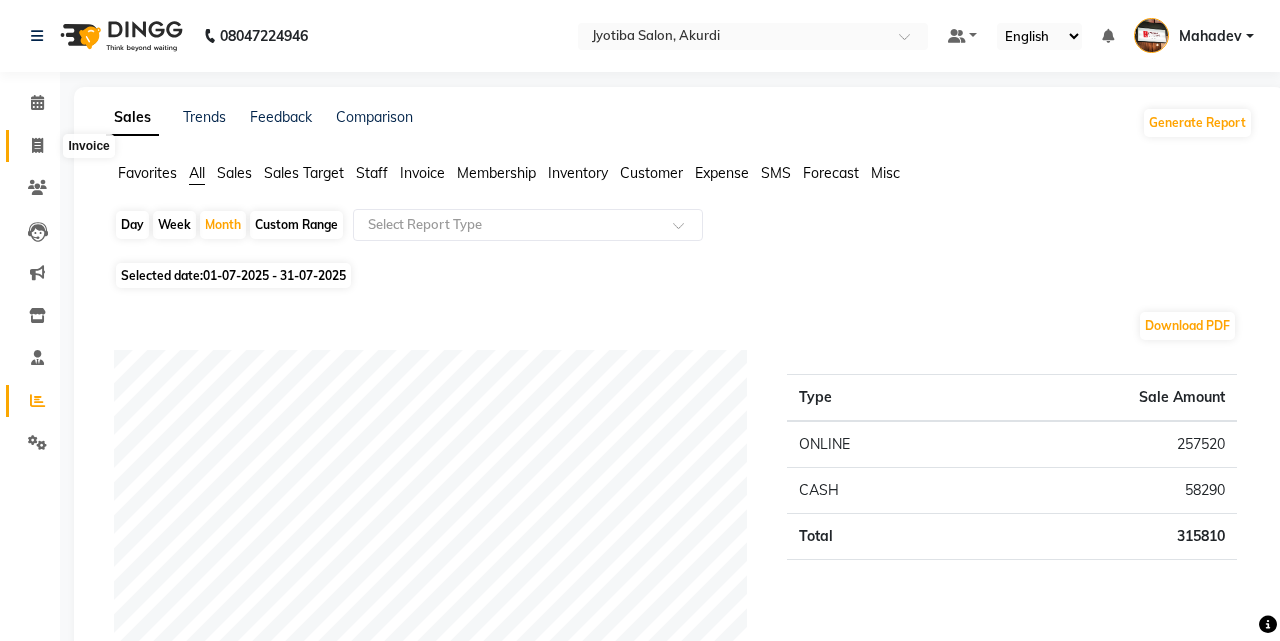 select on "service" 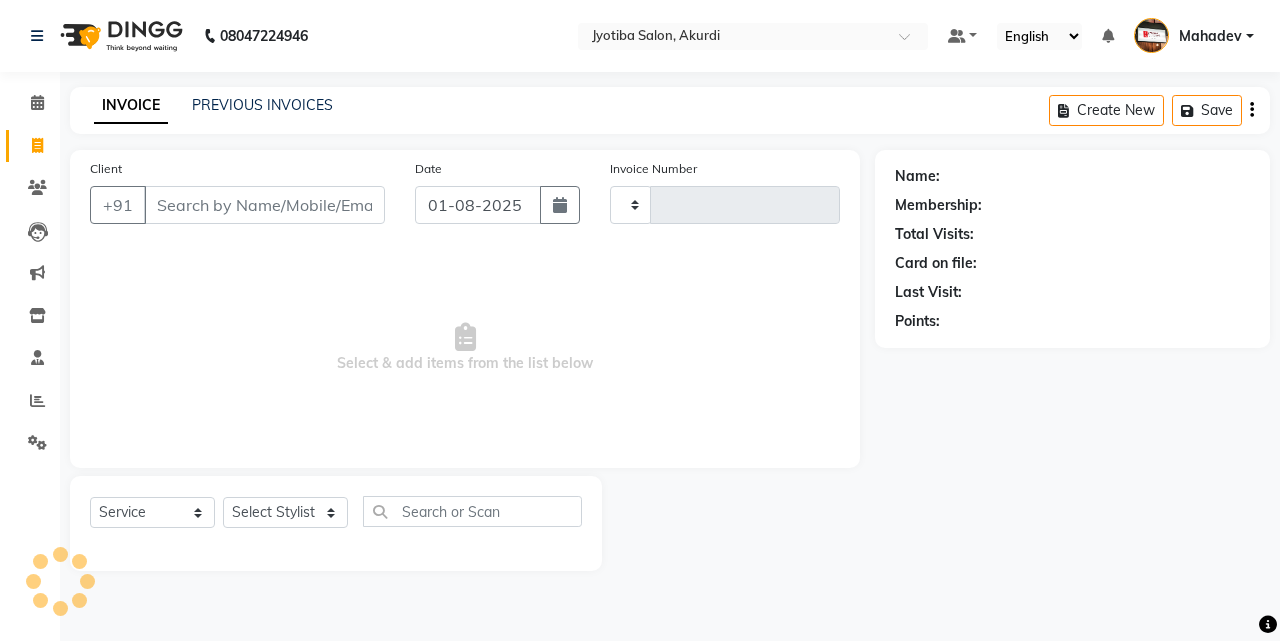 type on "3965" 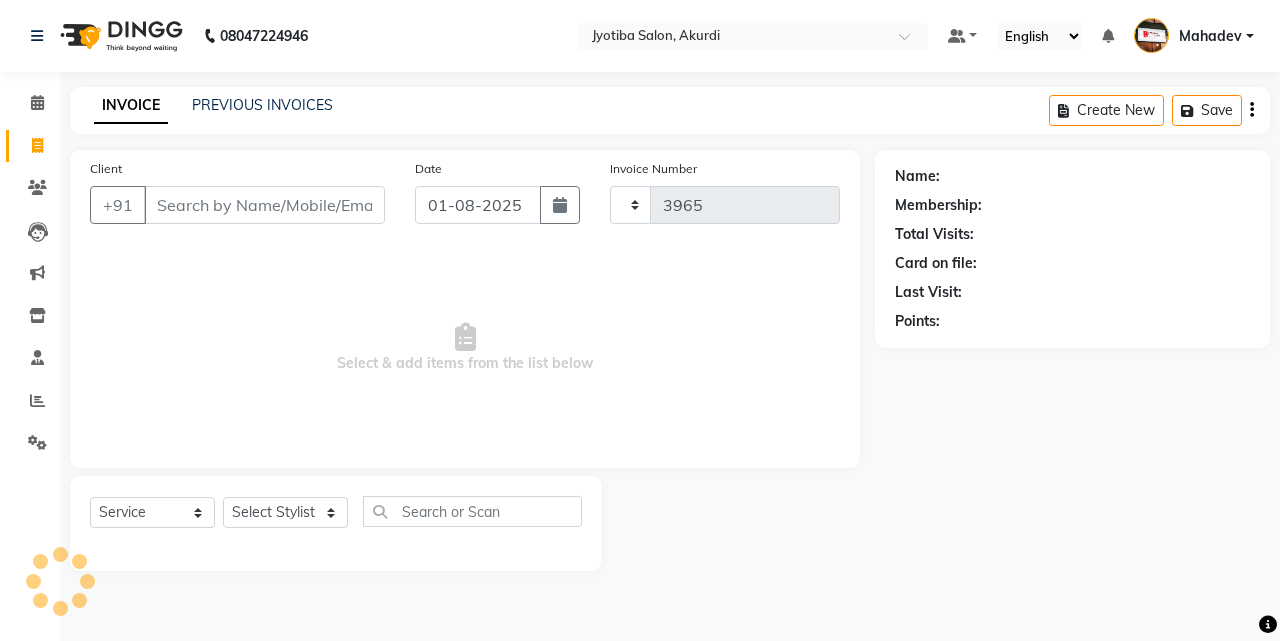 select on "557" 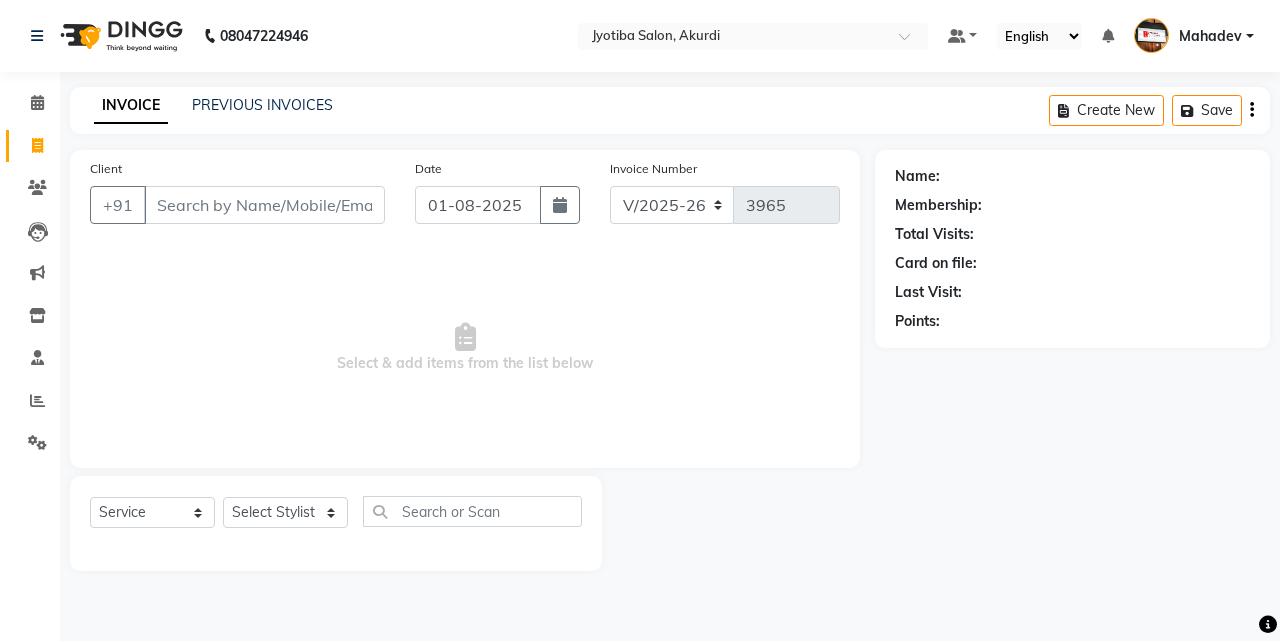 click on "Client" at bounding box center [264, 205] 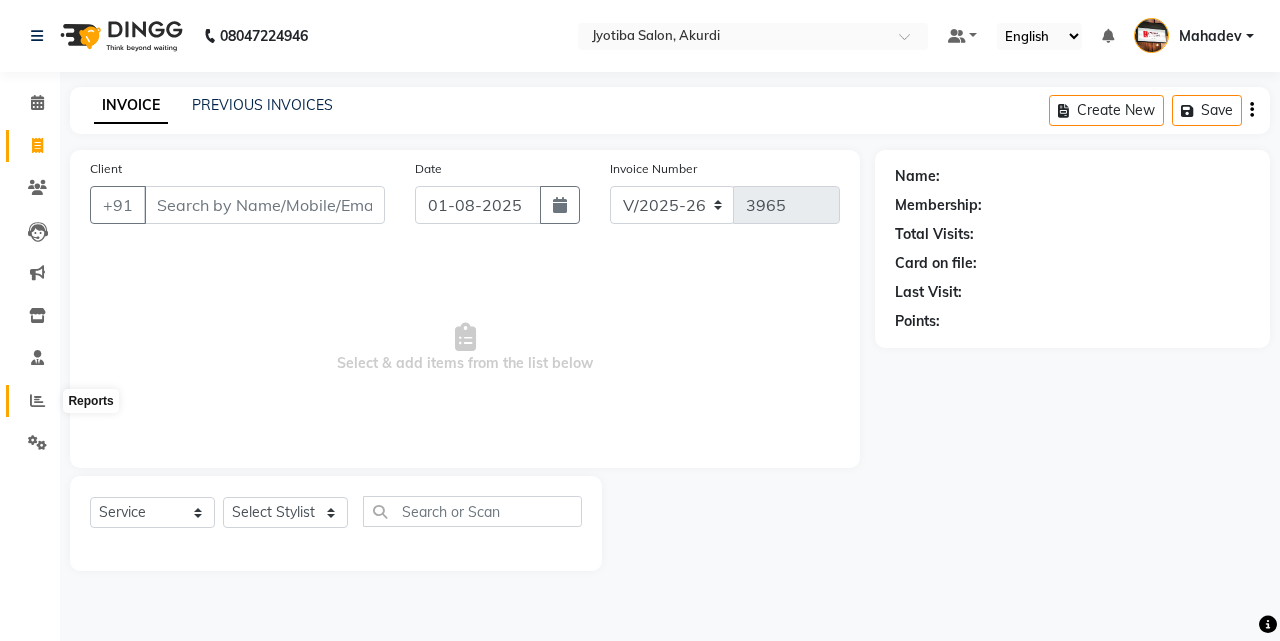 click 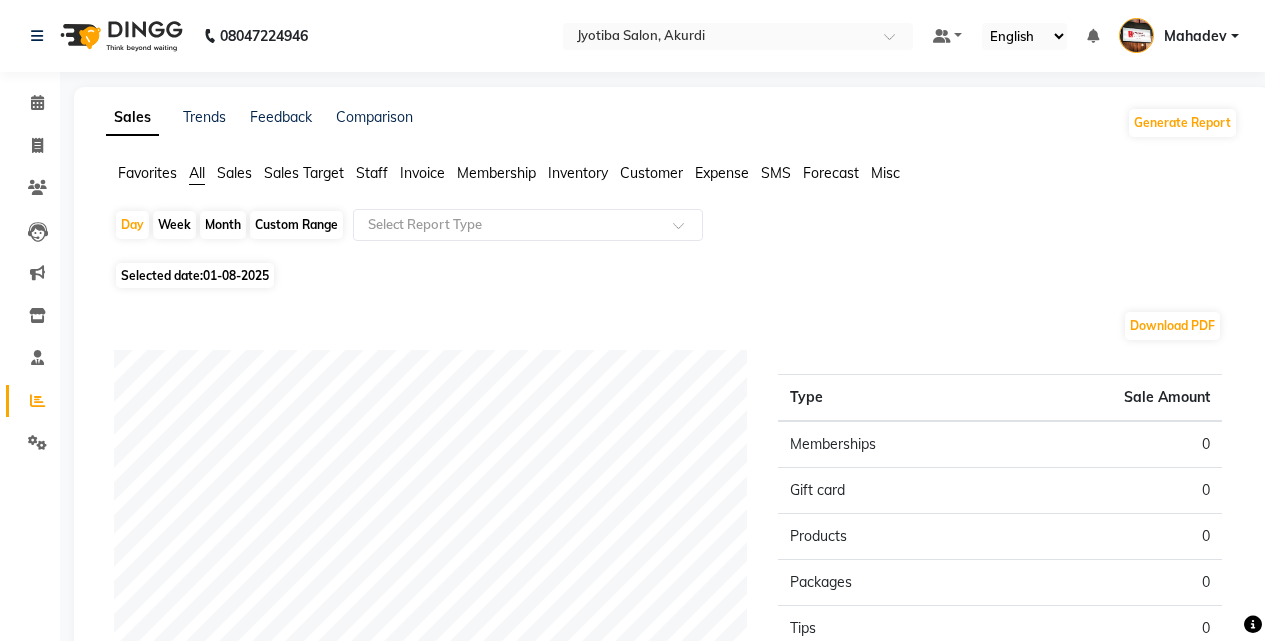 click on "Expense" 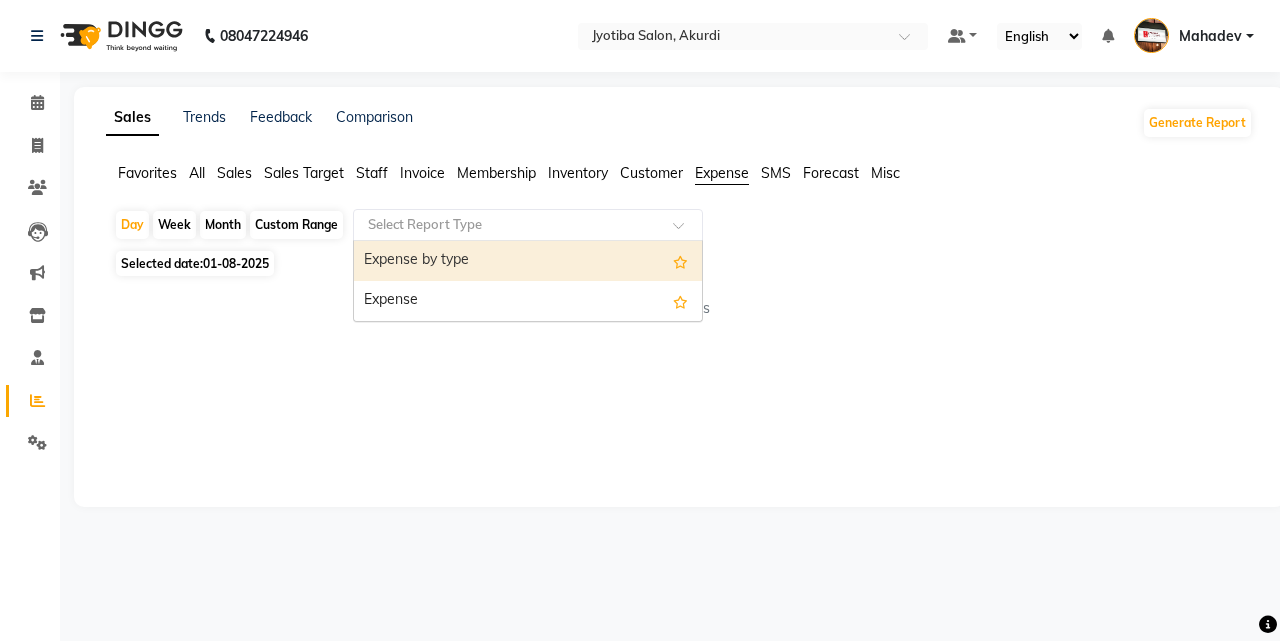 click 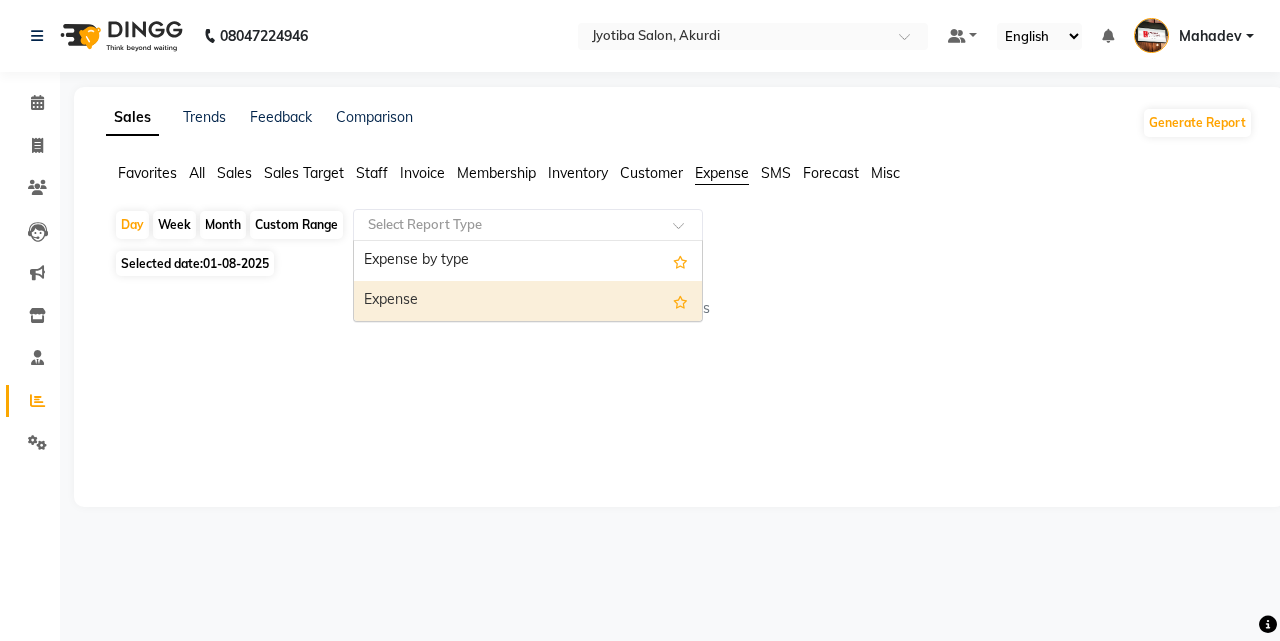 click on "Expense" at bounding box center (528, 301) 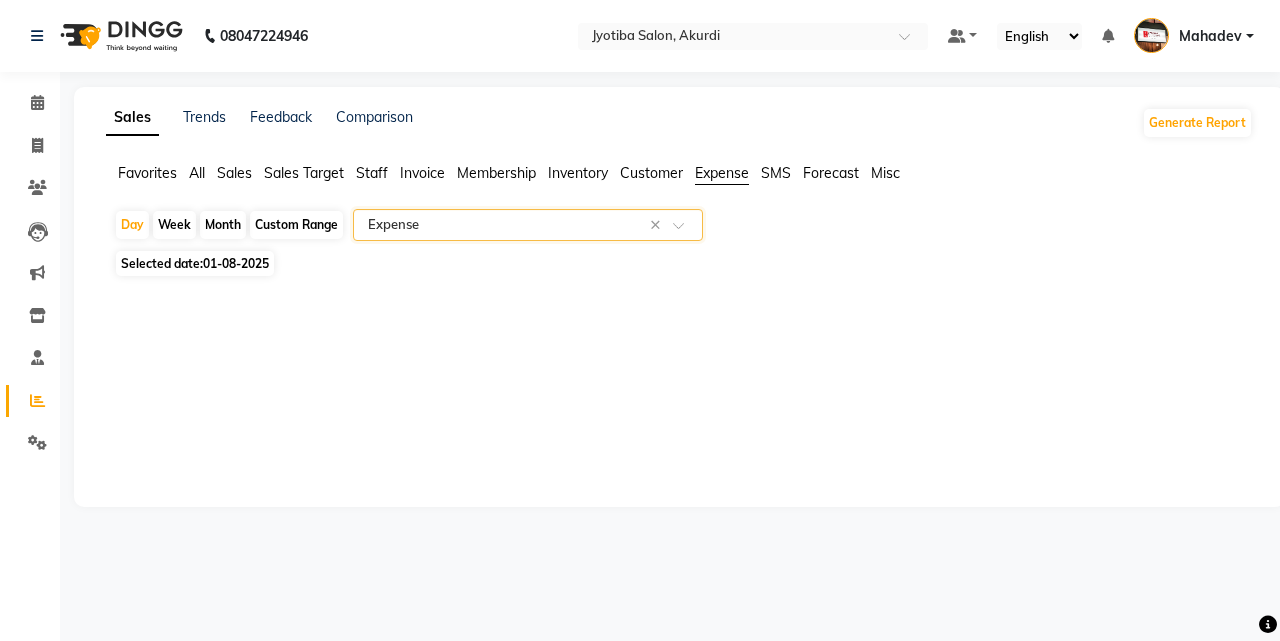 click on "Month" 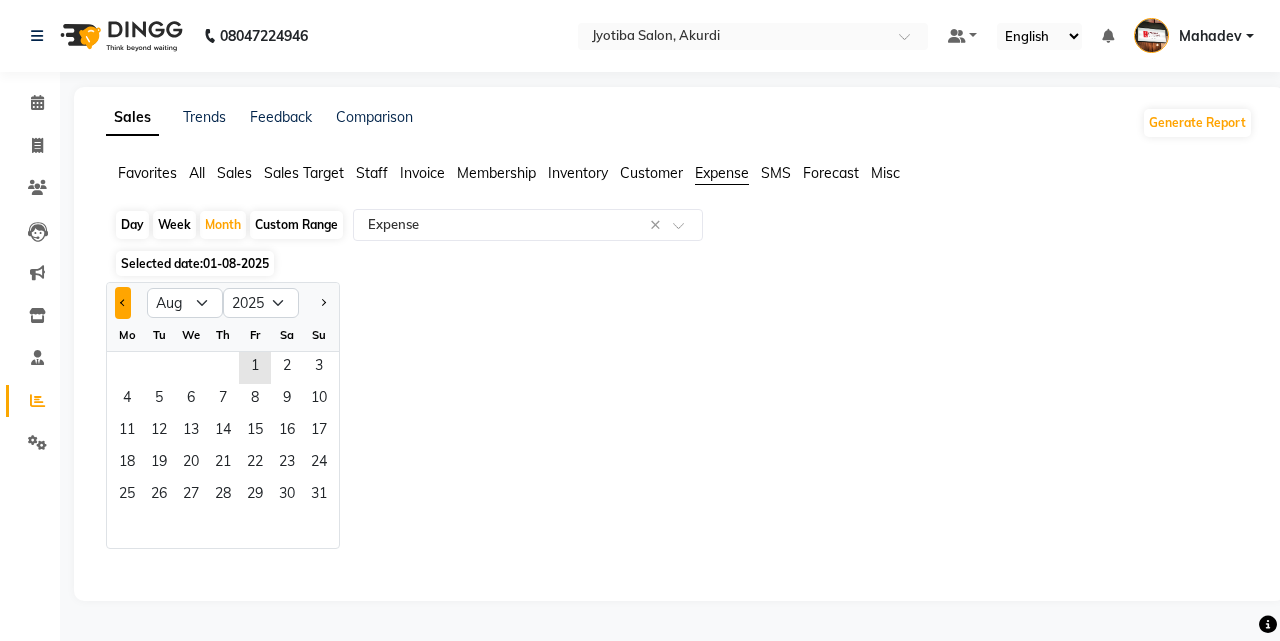 click 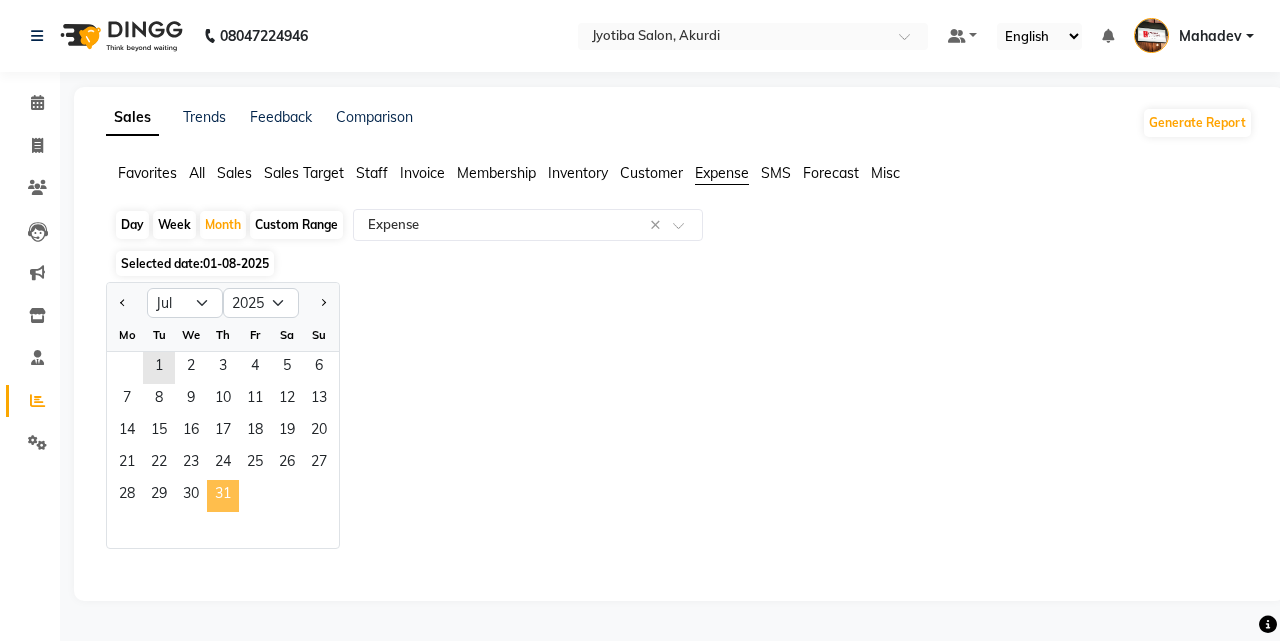 click on "31" 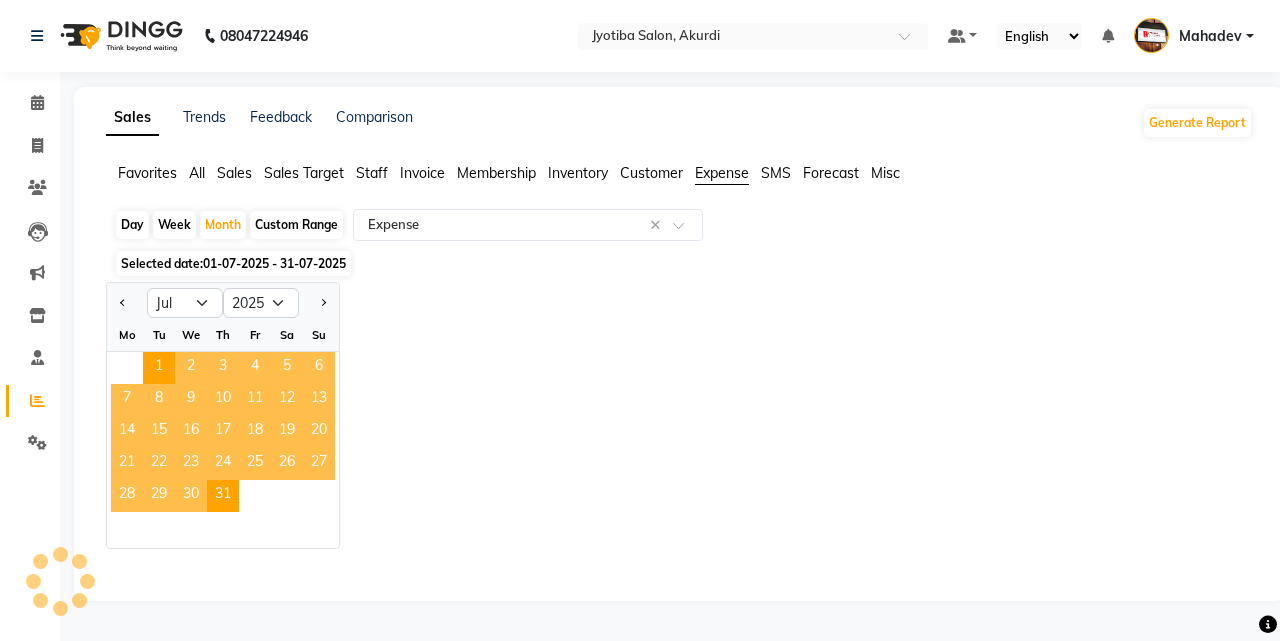select on "filtered_report" 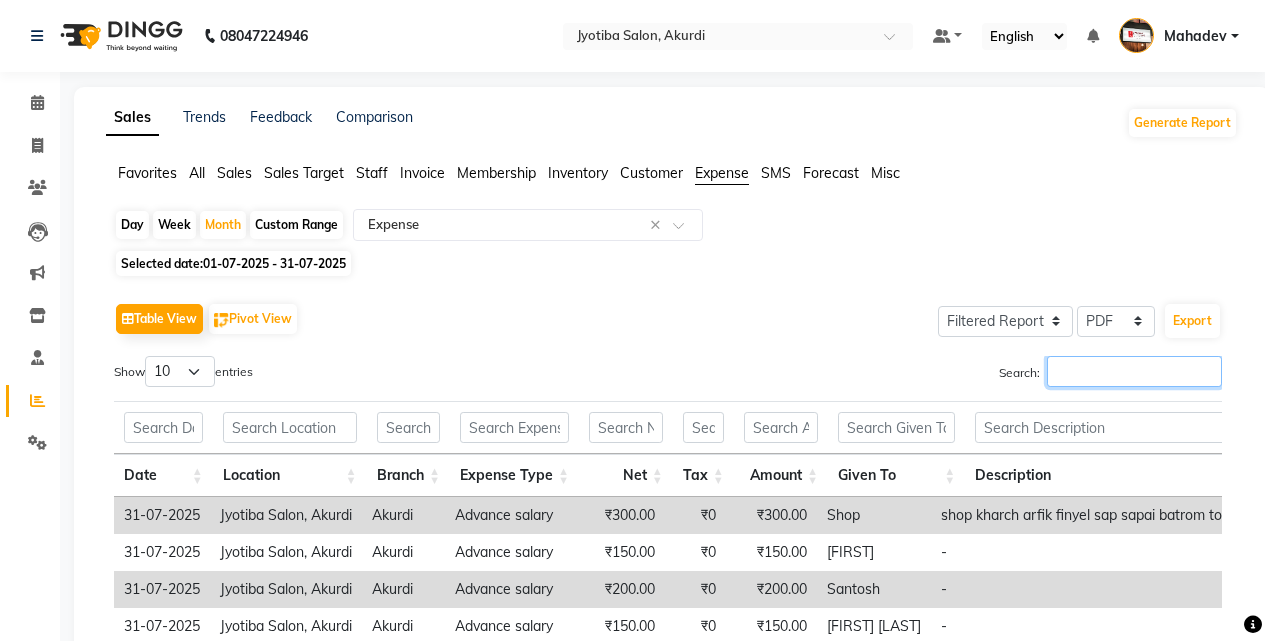 click on "Search:" at bounding box center (1134, 371) 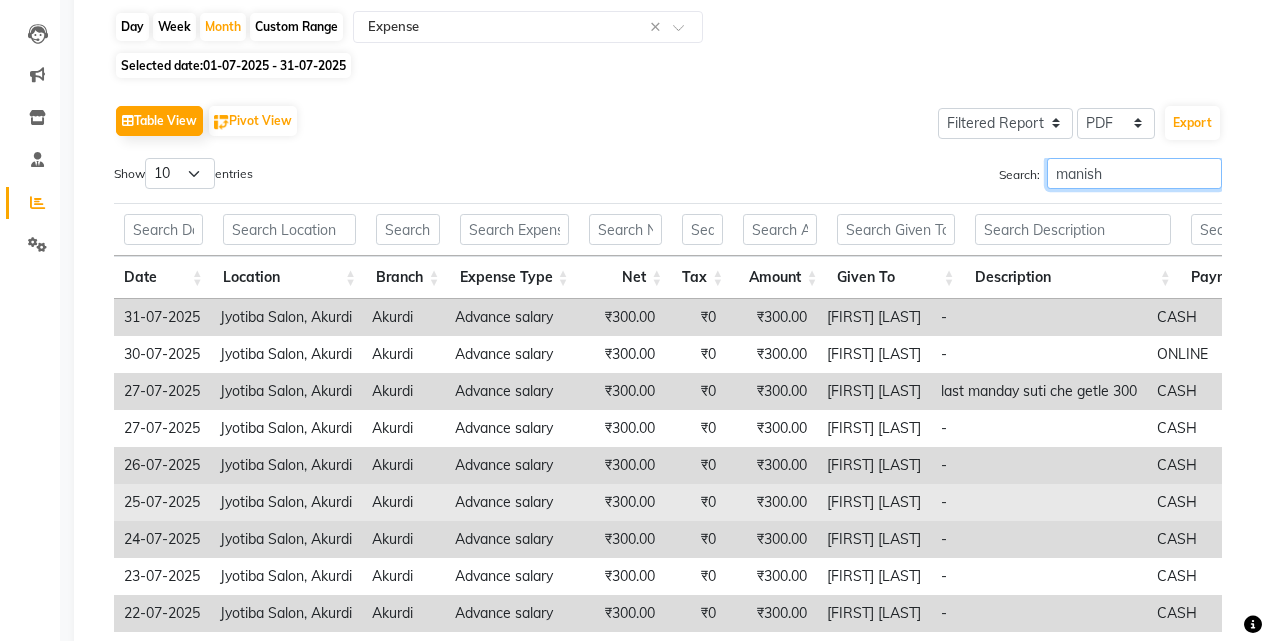 scroll, scrollTop: 0, scrollLeft: 0, axis: both 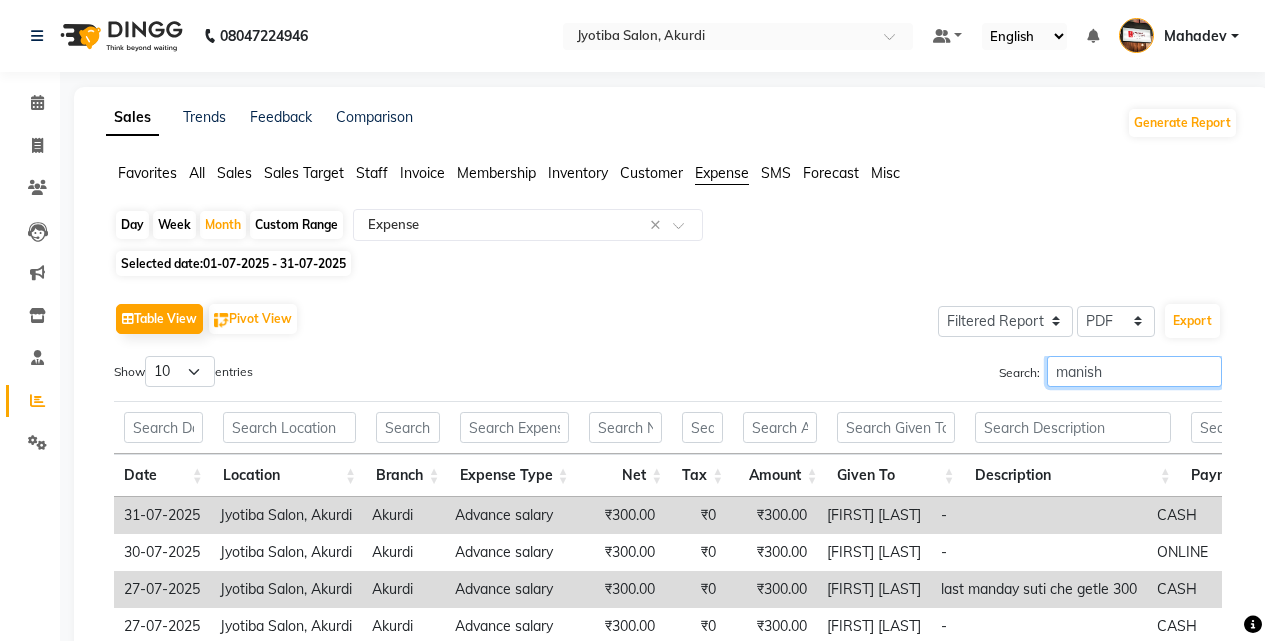 type on "manish" 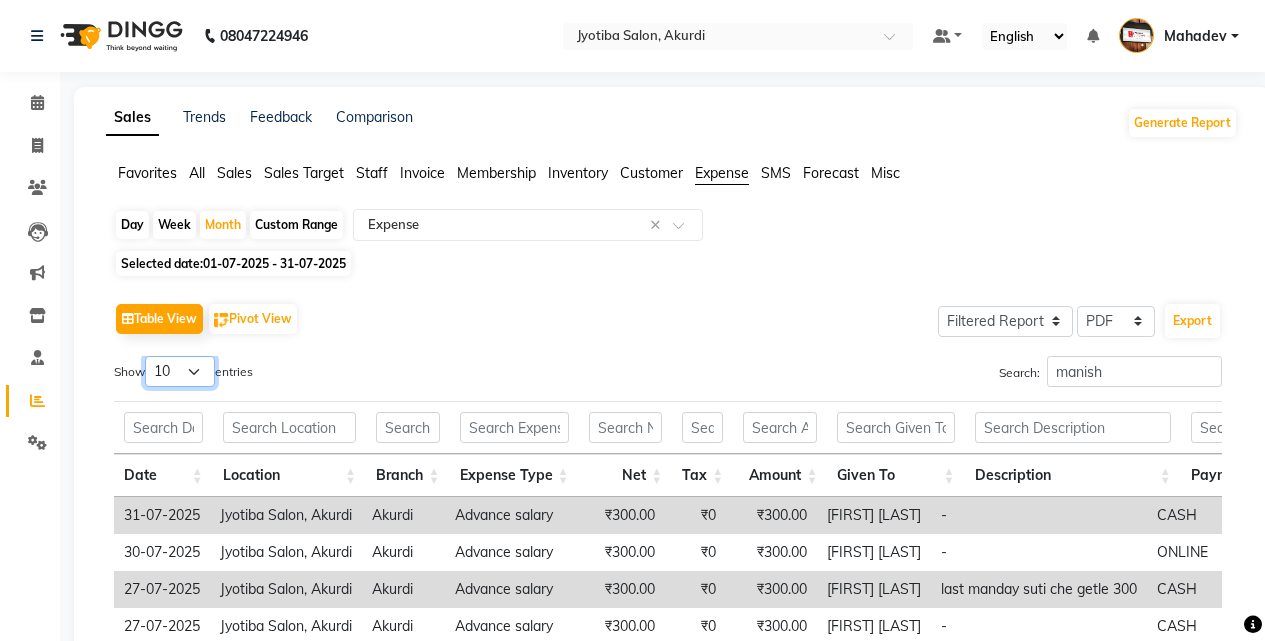 click on "10 25 50 100" at bounding box center (180, 371) 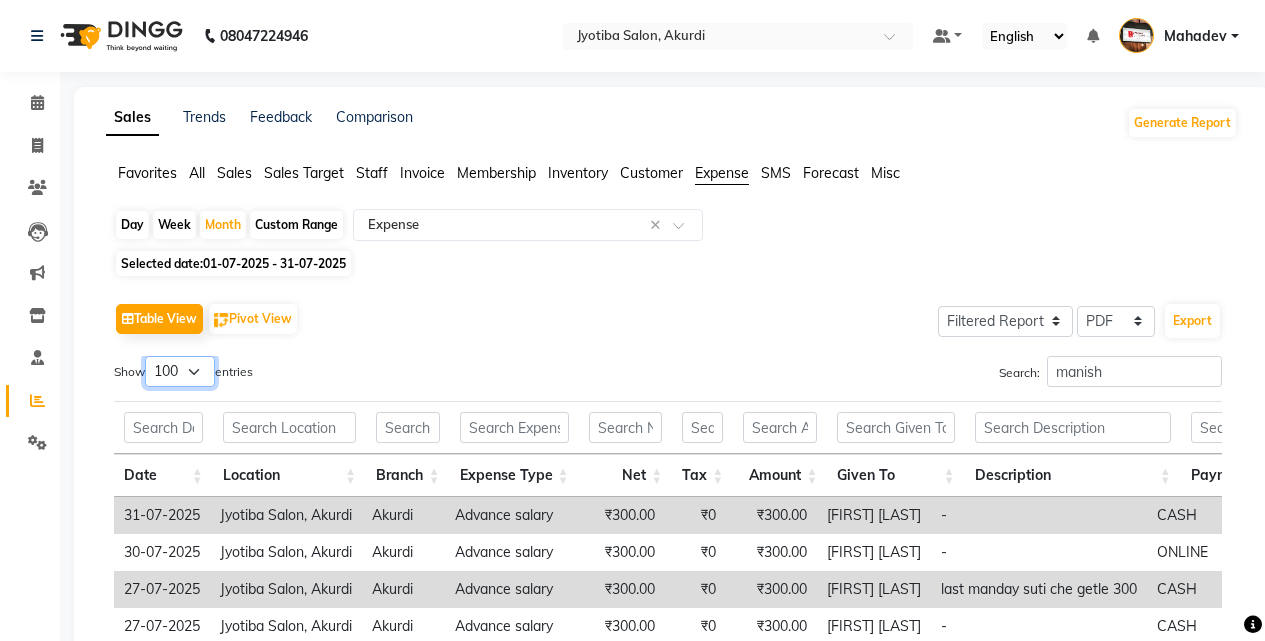 click on "10 25 50 100" at bounding box center [180, 371] 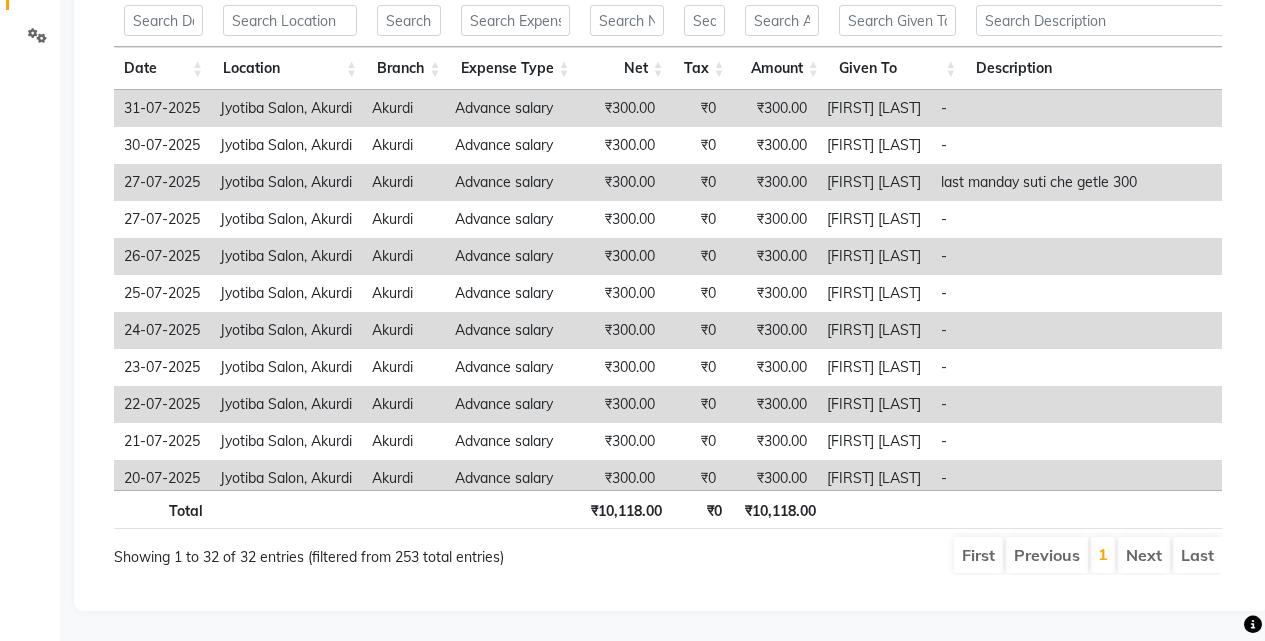 scroll, scrollTop: 0, scrollLeft: 0, axis: both 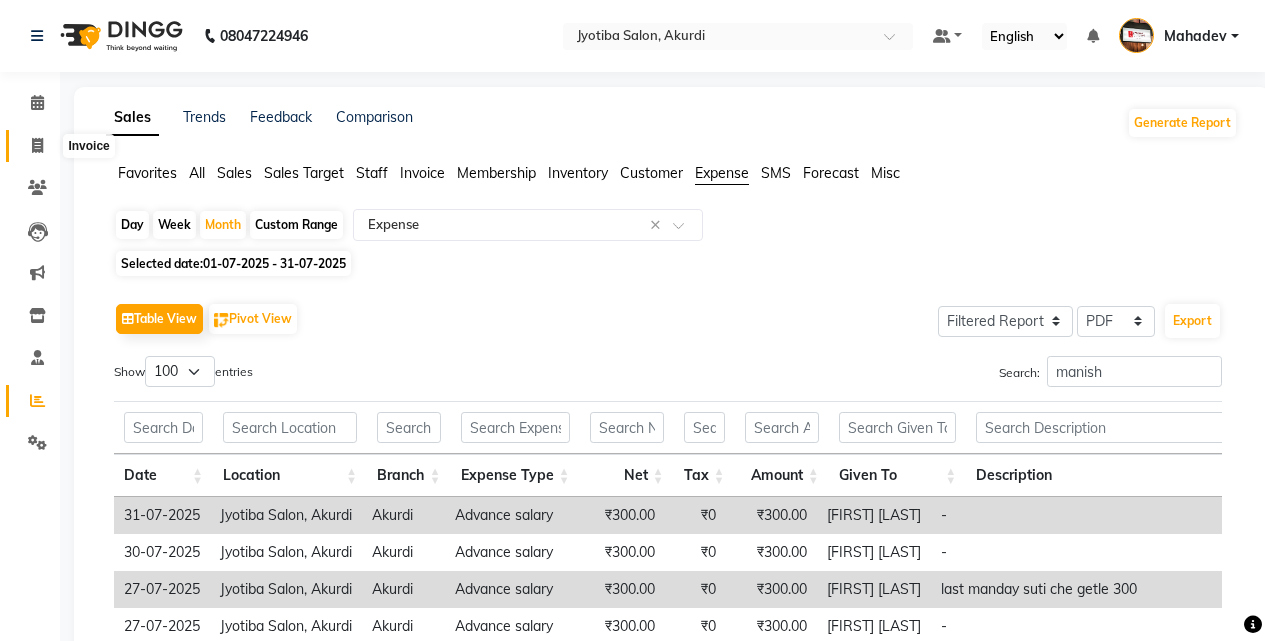 click 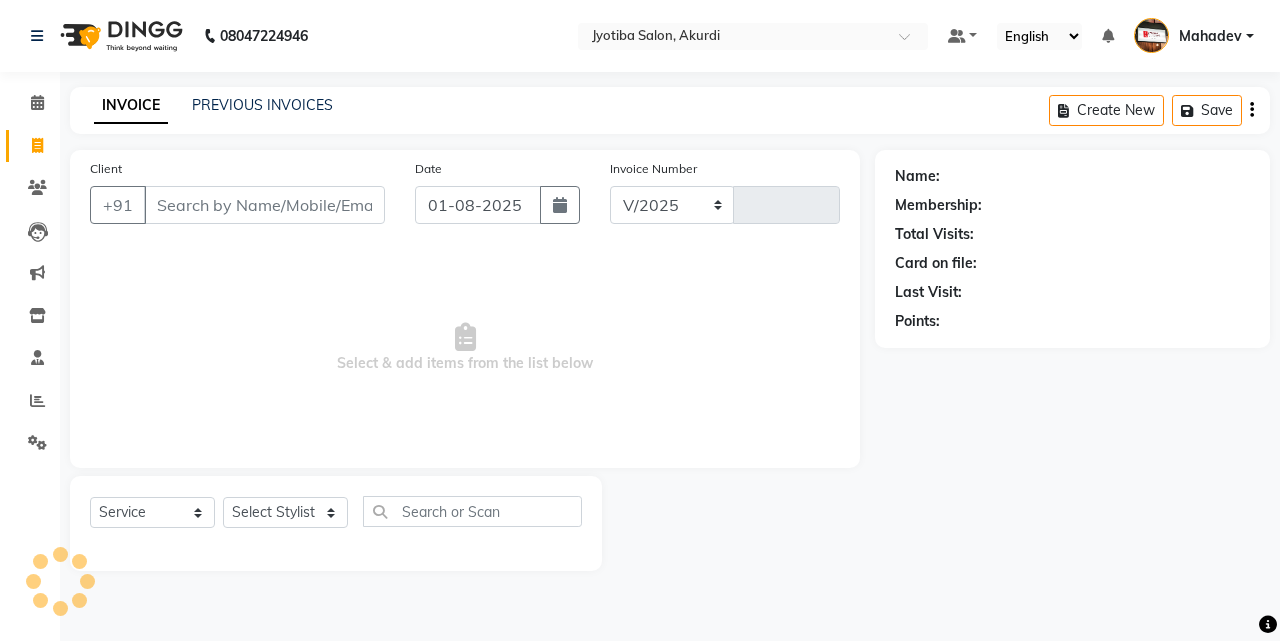 select on "557" 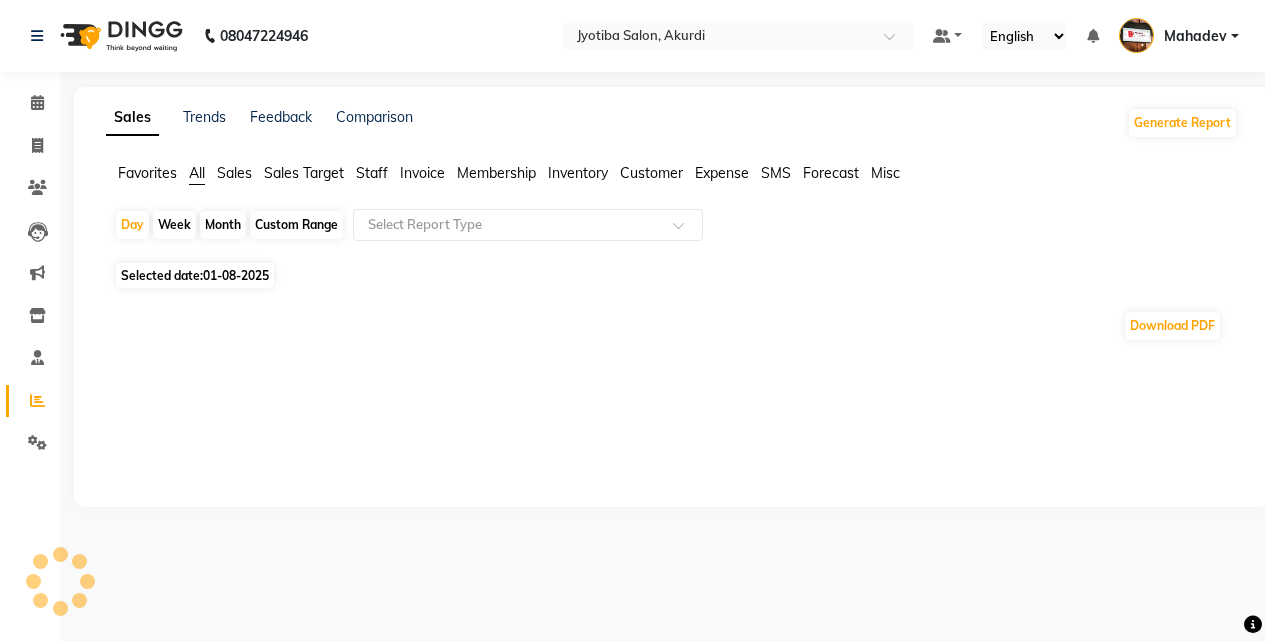 select on "557" 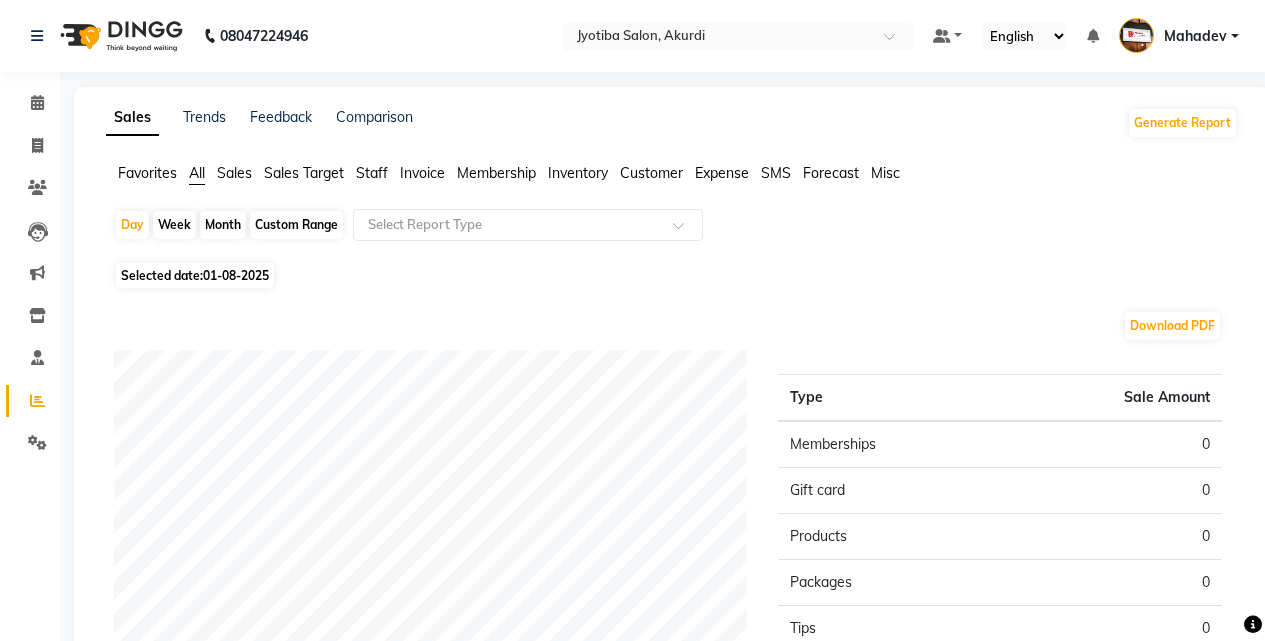 select on "557" 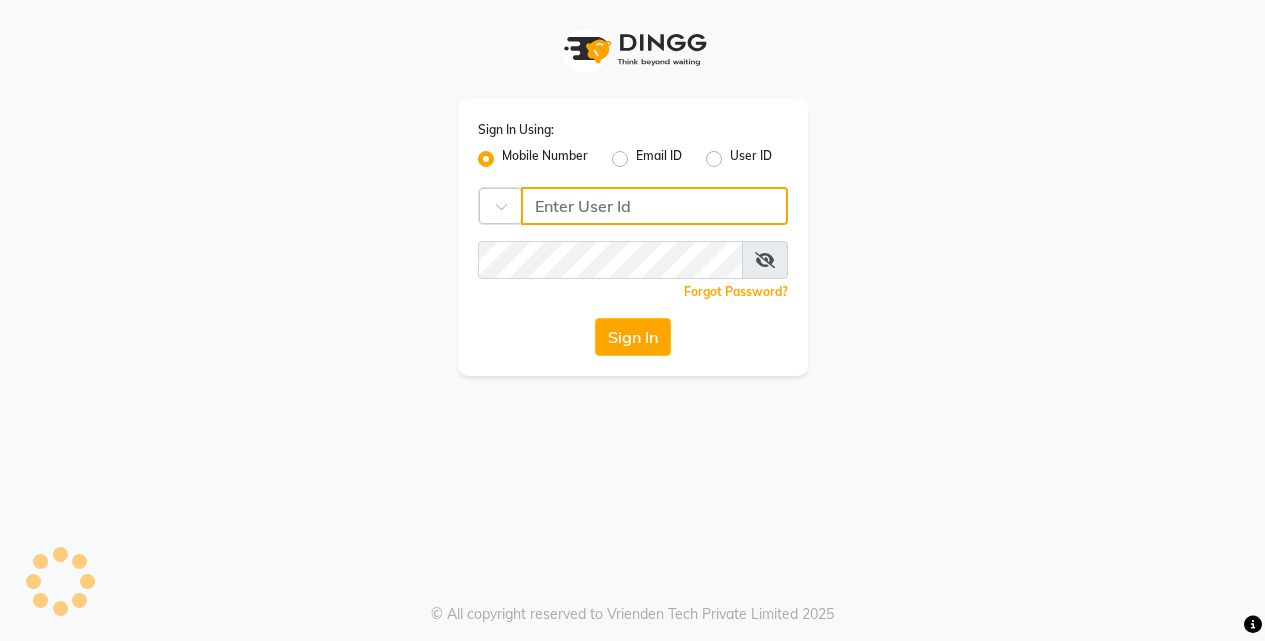 type on "7276795598" 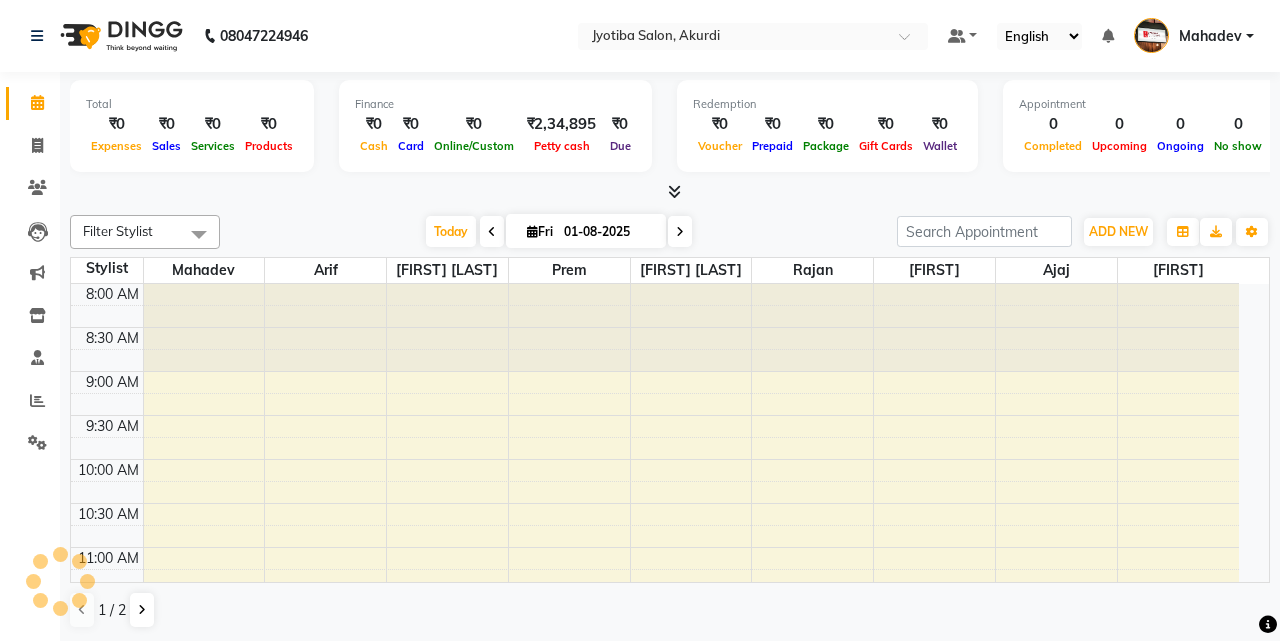 select on "en" 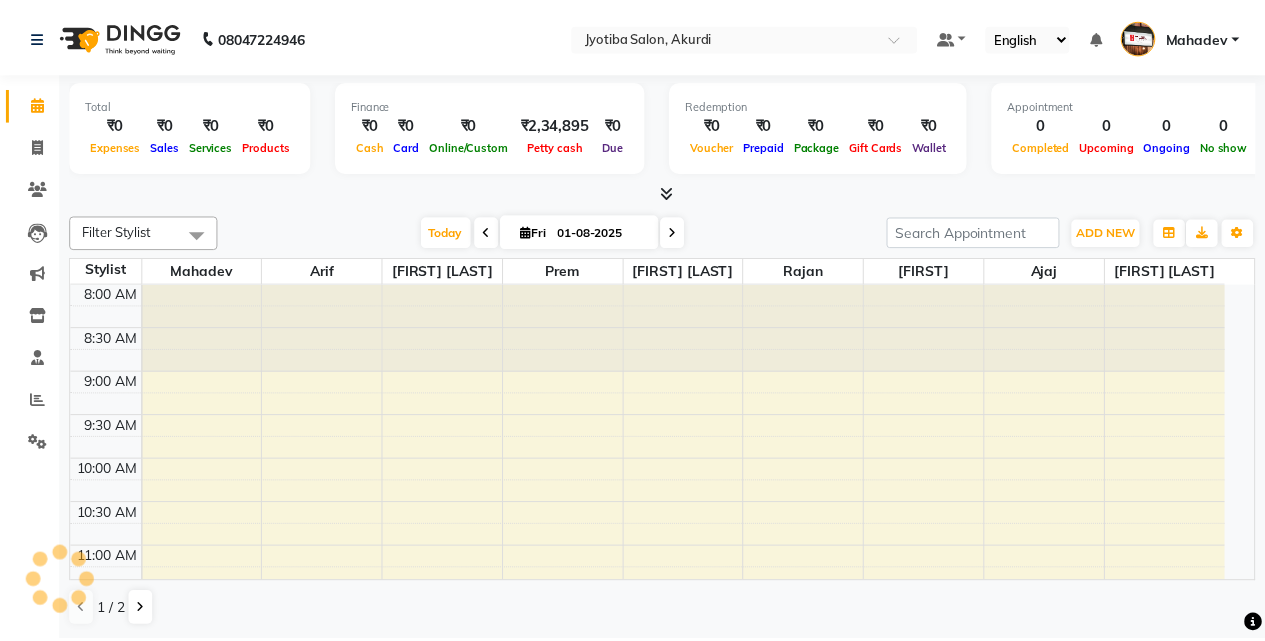 scroll, scrollTop: 0, scrollLeft: 0, axis: both 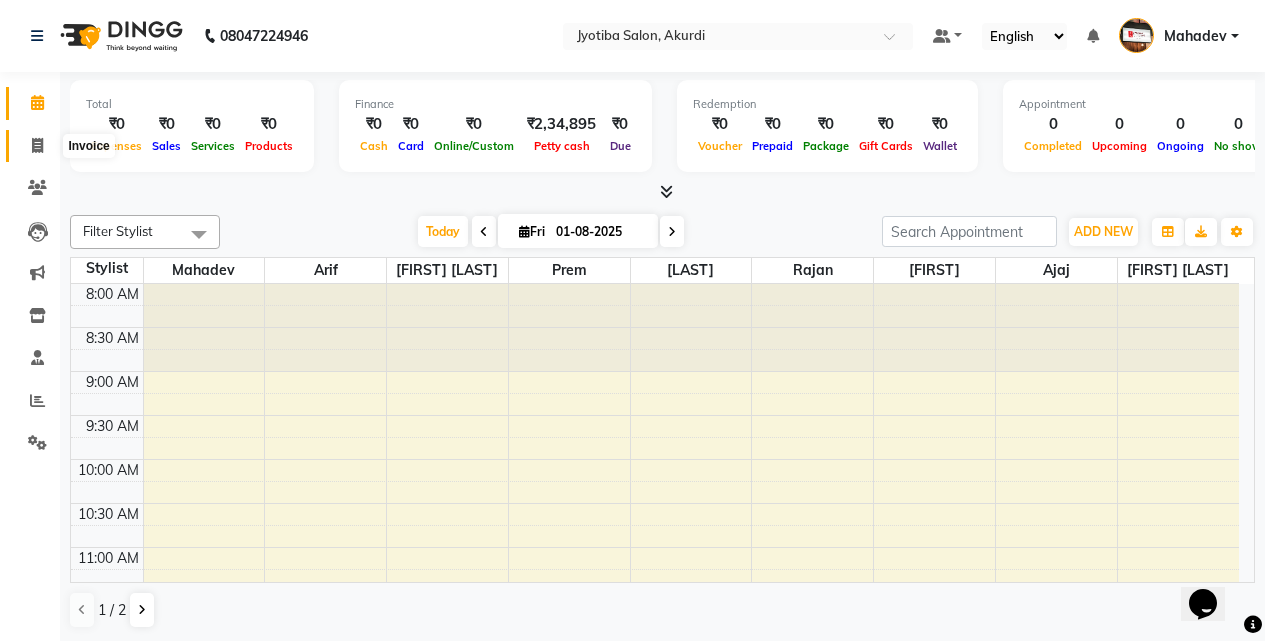 click 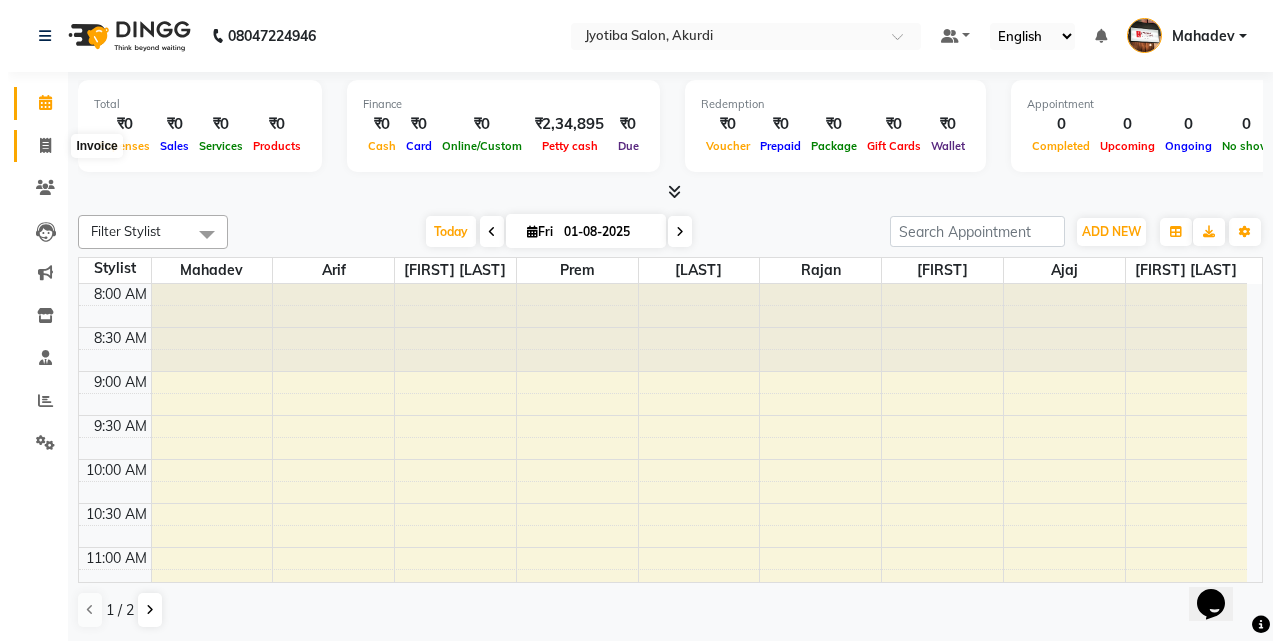scroll, scrollTop: 0, scrollLeft: 0, axis: both 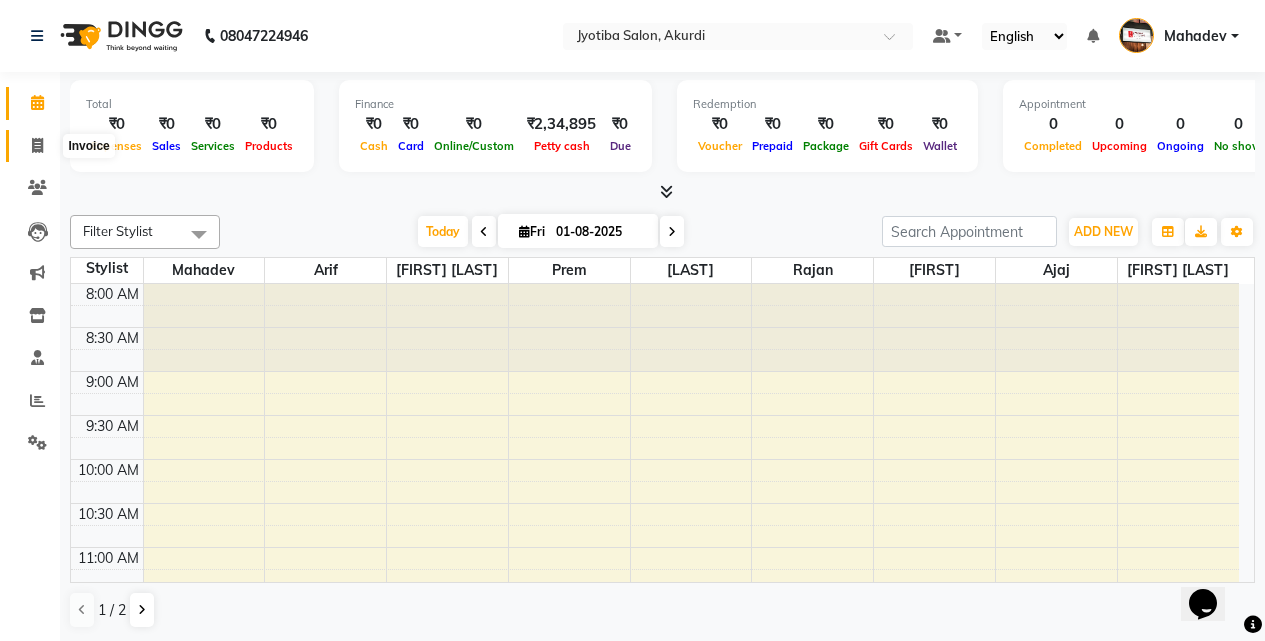 select on "service" 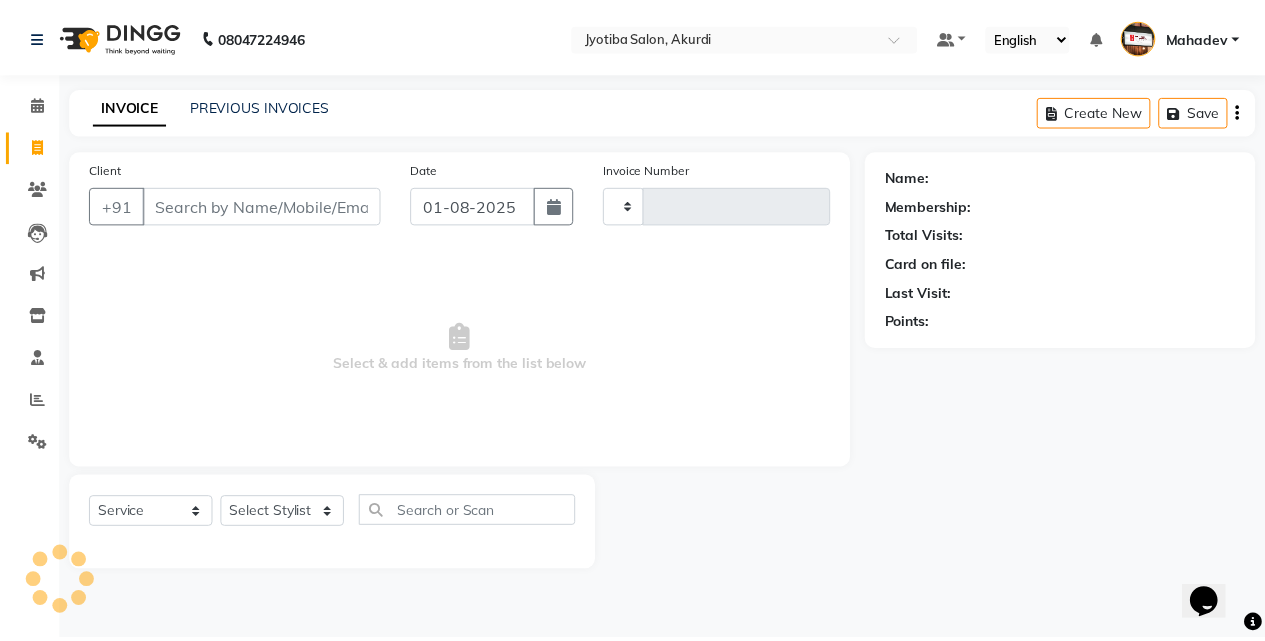 scroll, scrollTop: 0, scrollLeft: 0, axis: both 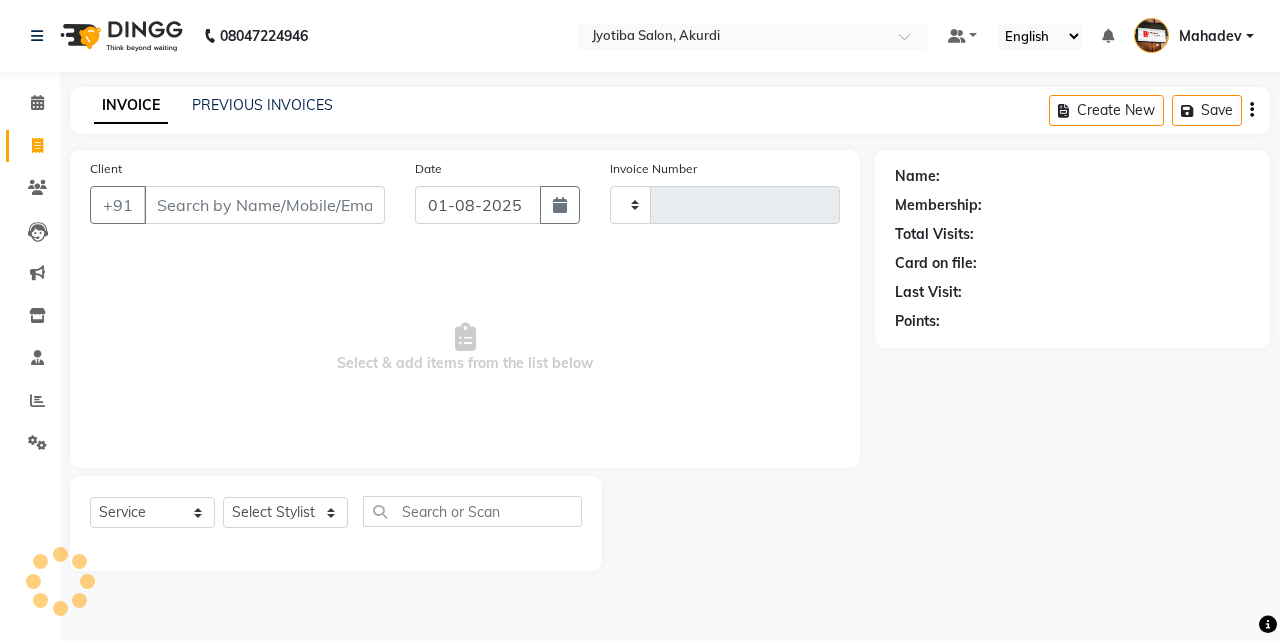 type on "3965" 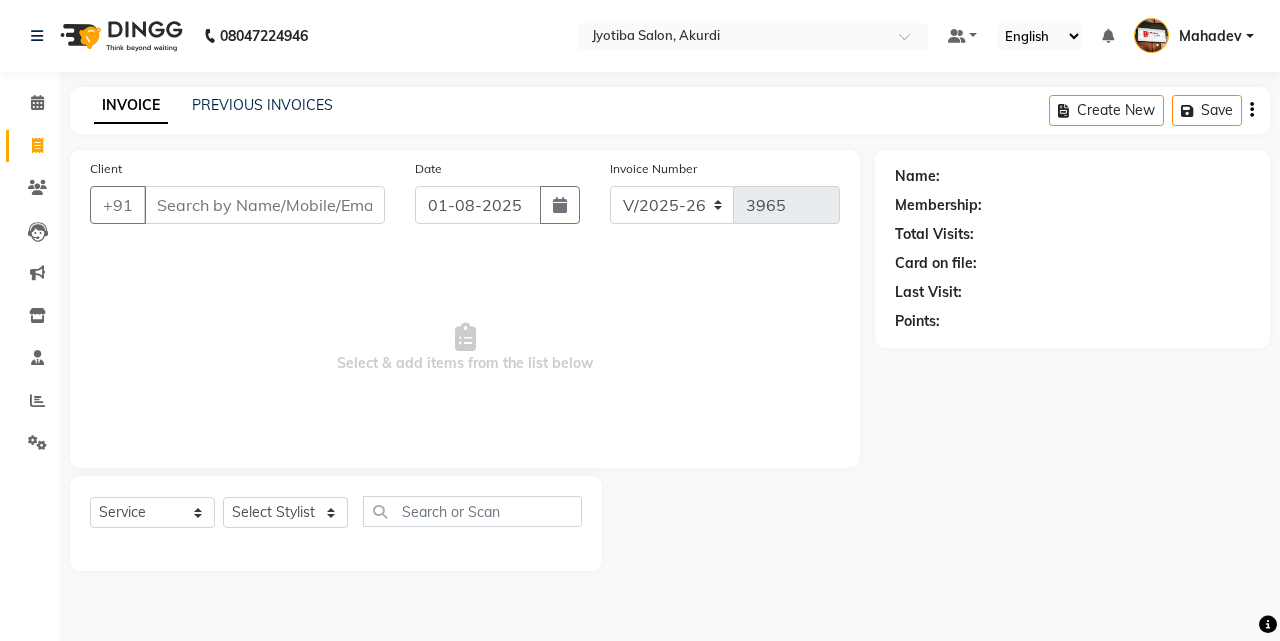 click on "Invoice" 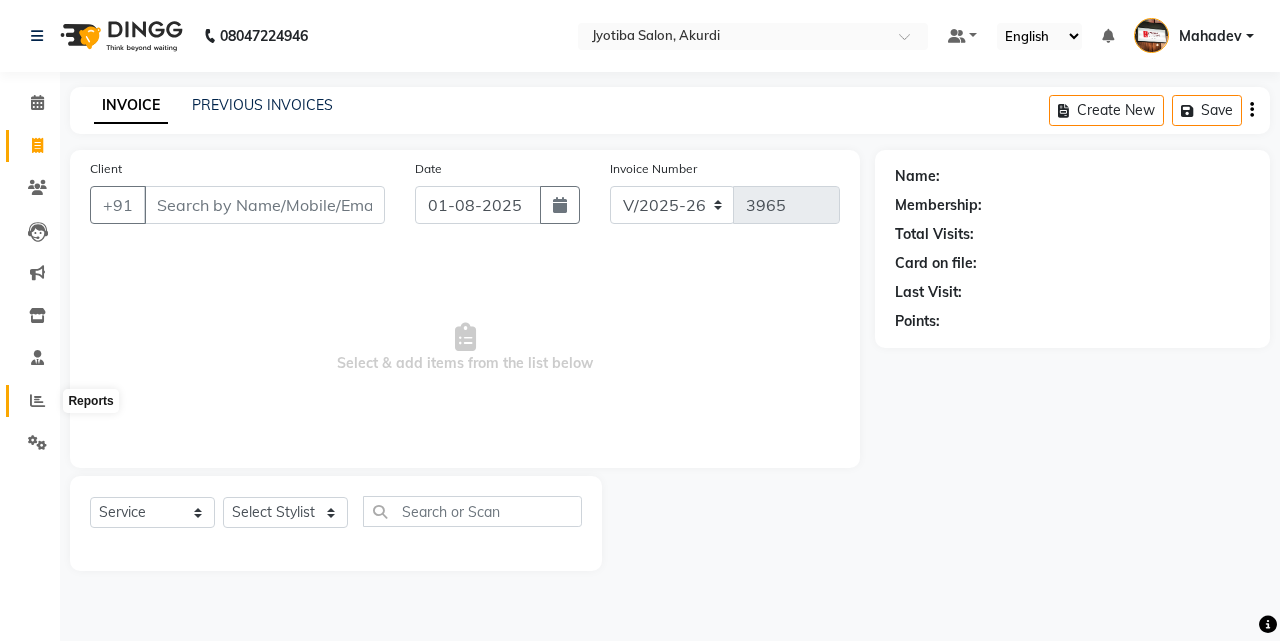 click 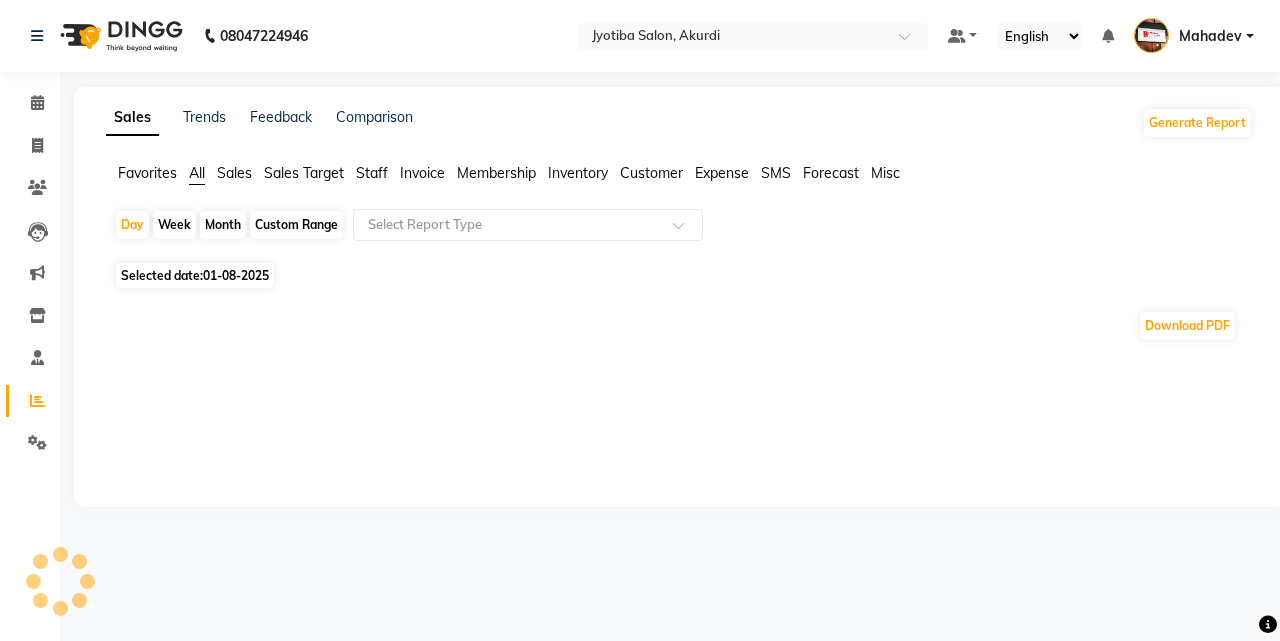 click on "Expense" 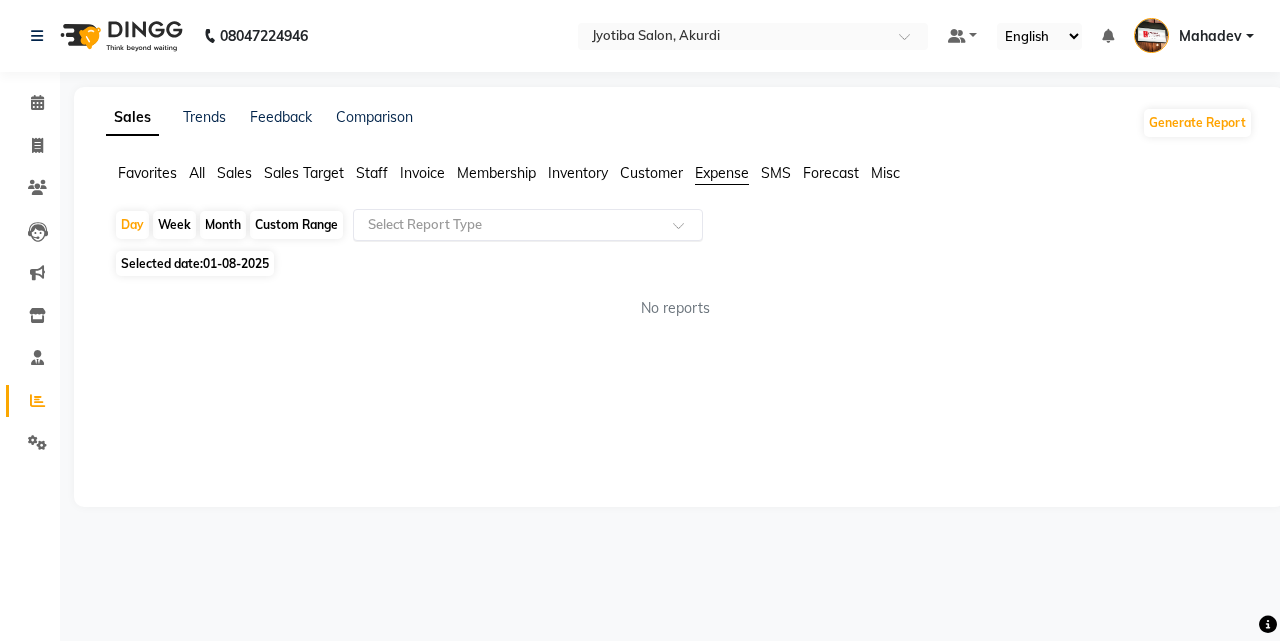click 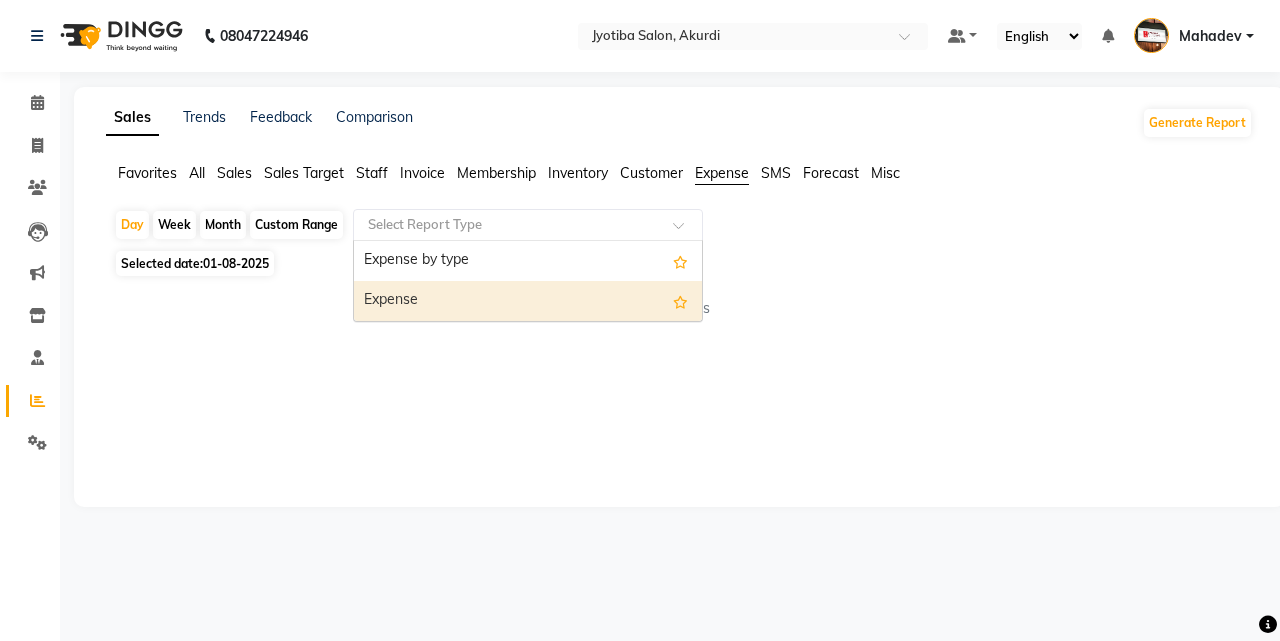 click on "Expense" at bounding box center [528, 301] 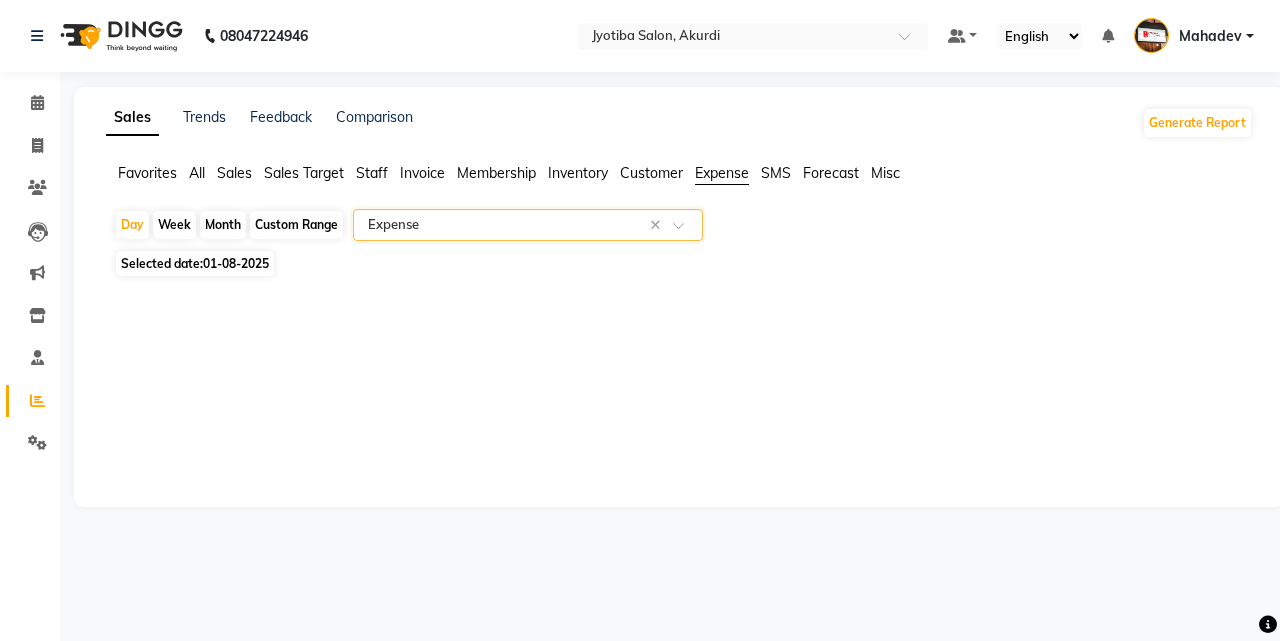 click on "Month" 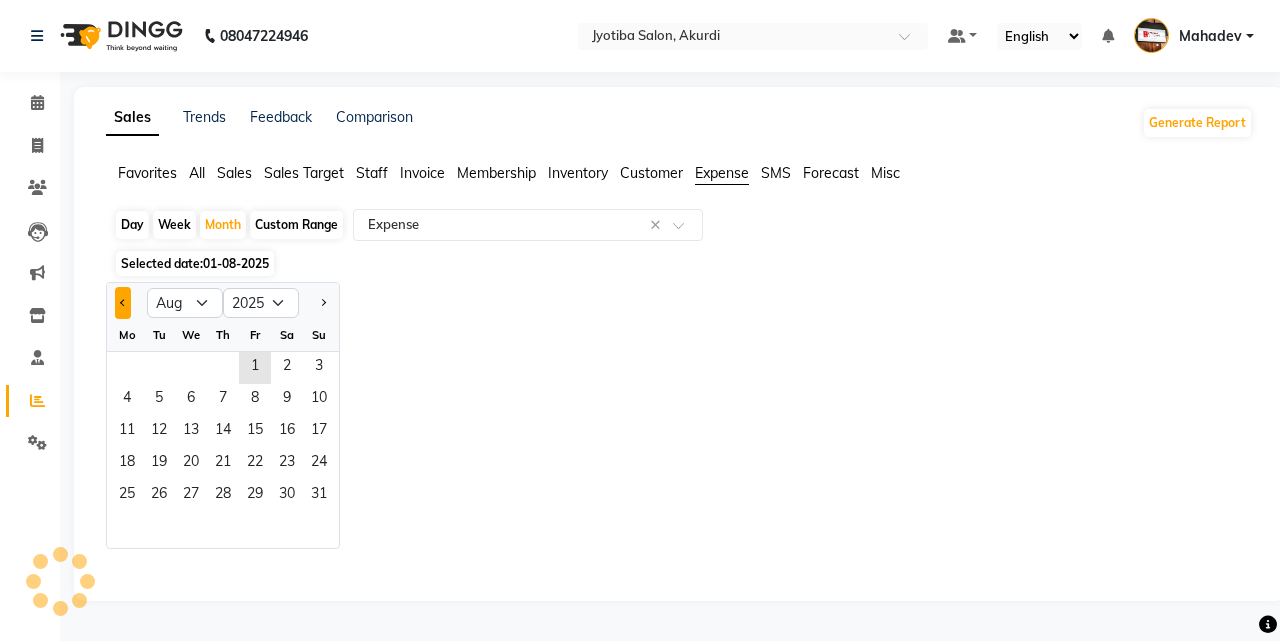 click 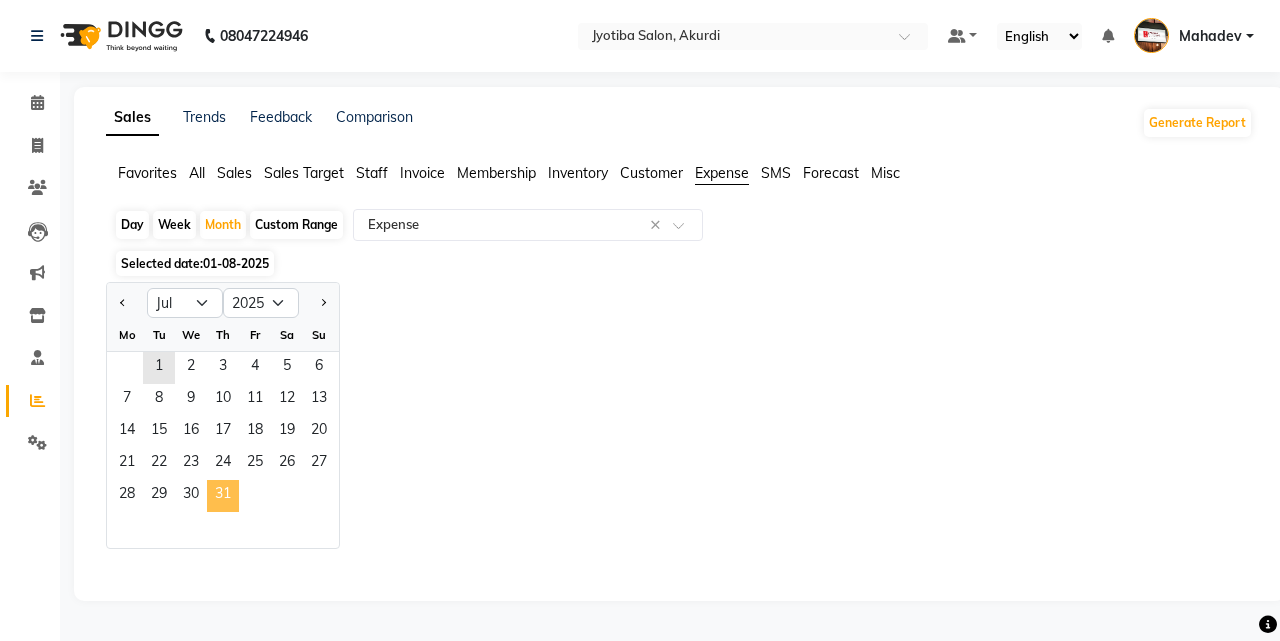 click on "31" 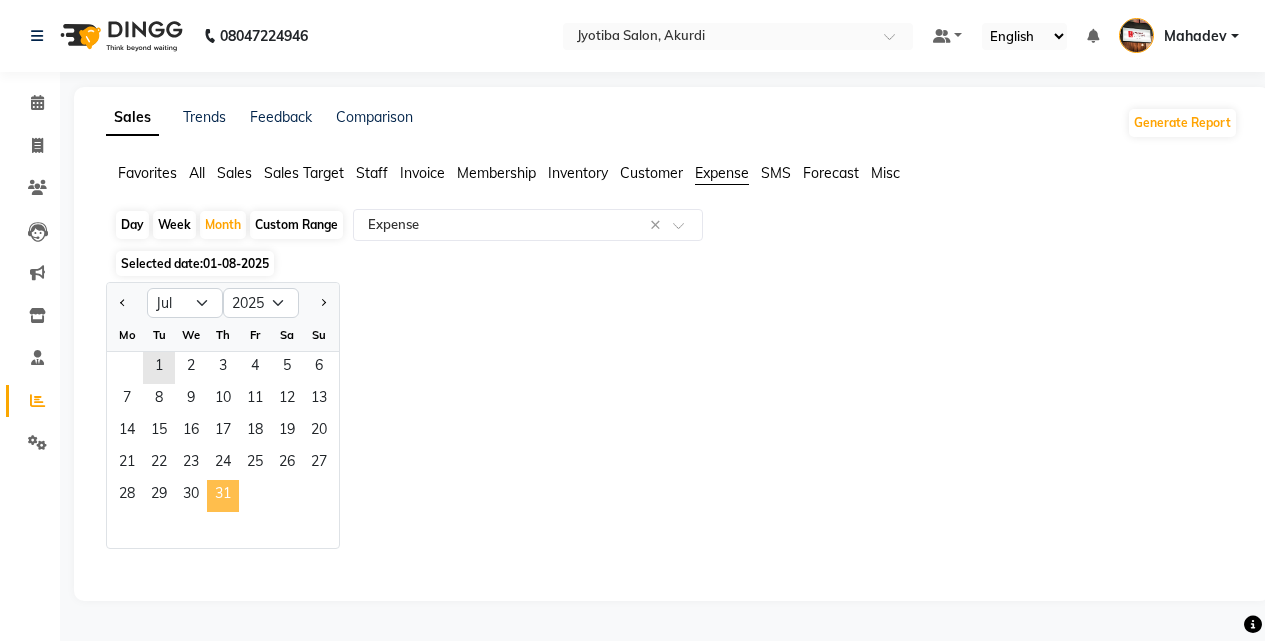 select on "filtered_report" 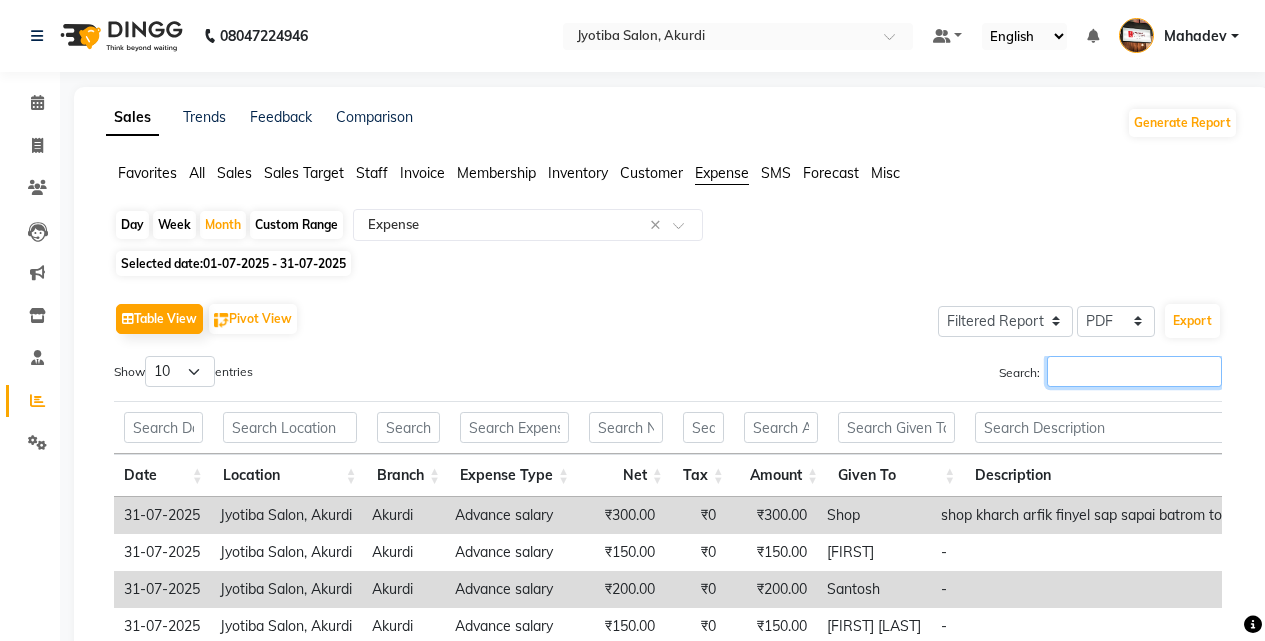 click on "Search:" at bounding box center [1134, 371] 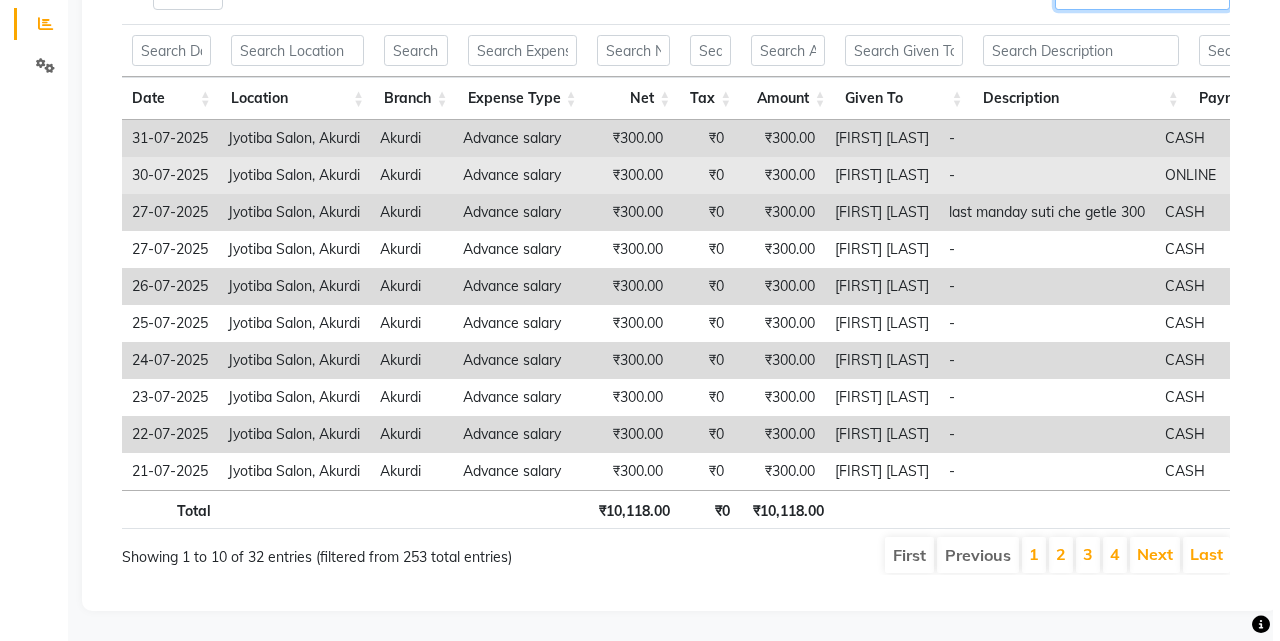 scroll, scrollTop: 0, scrollLeft: 0, axis: both 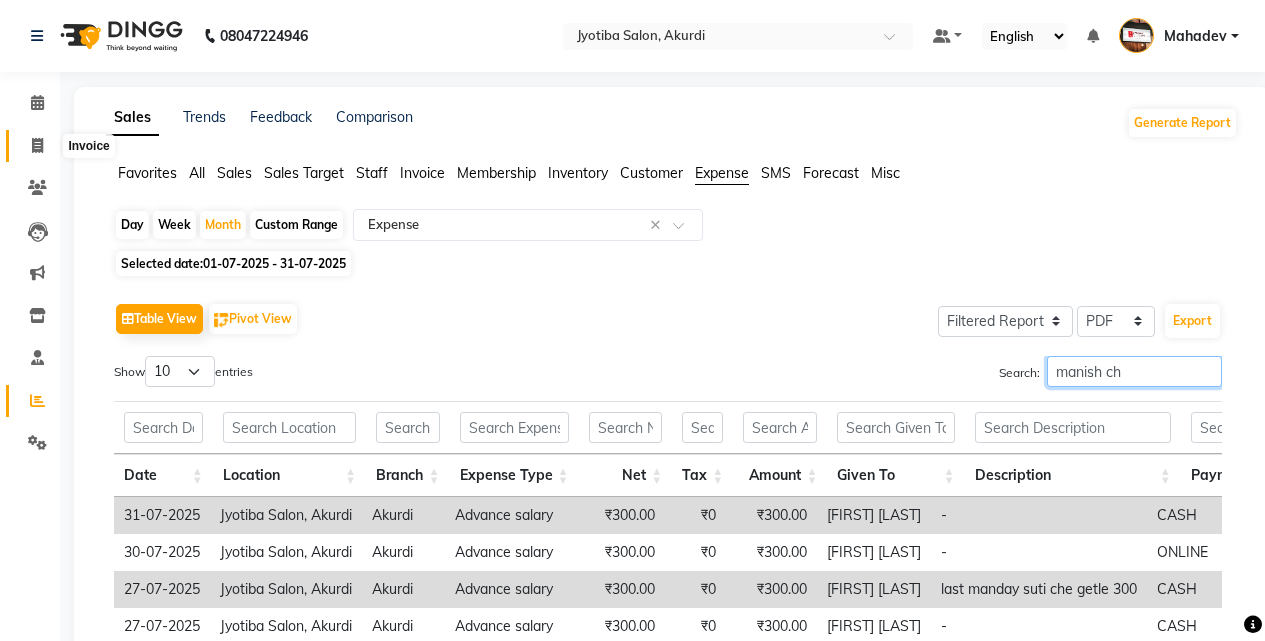 type on "manish ch" 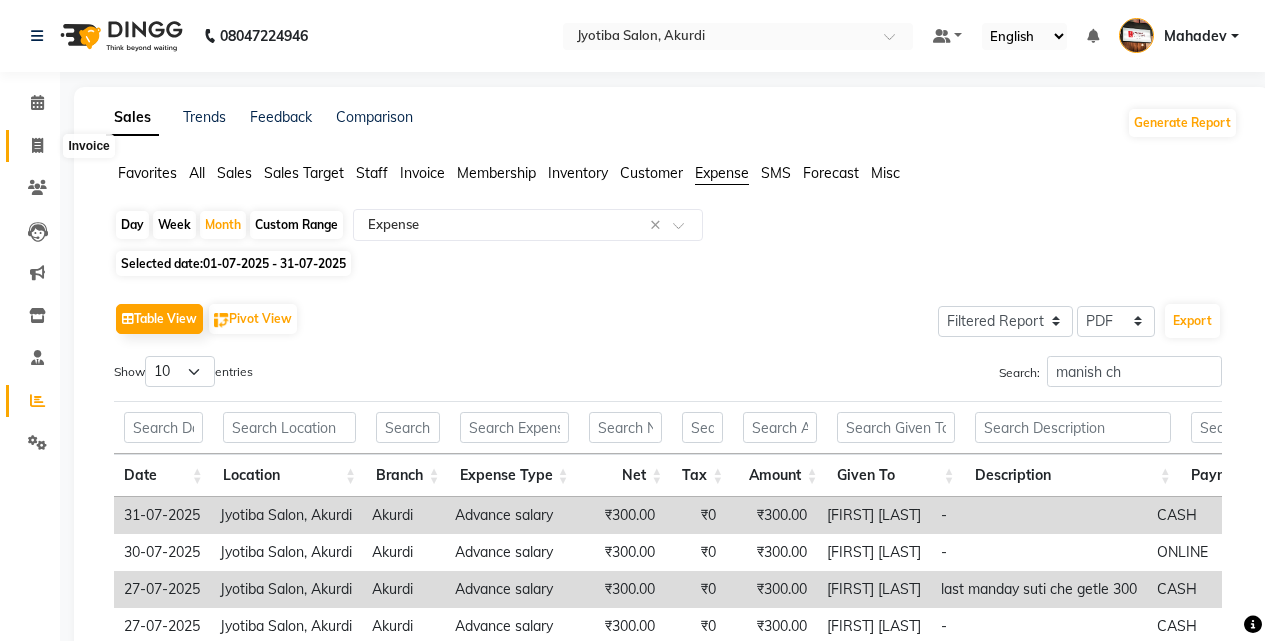 click 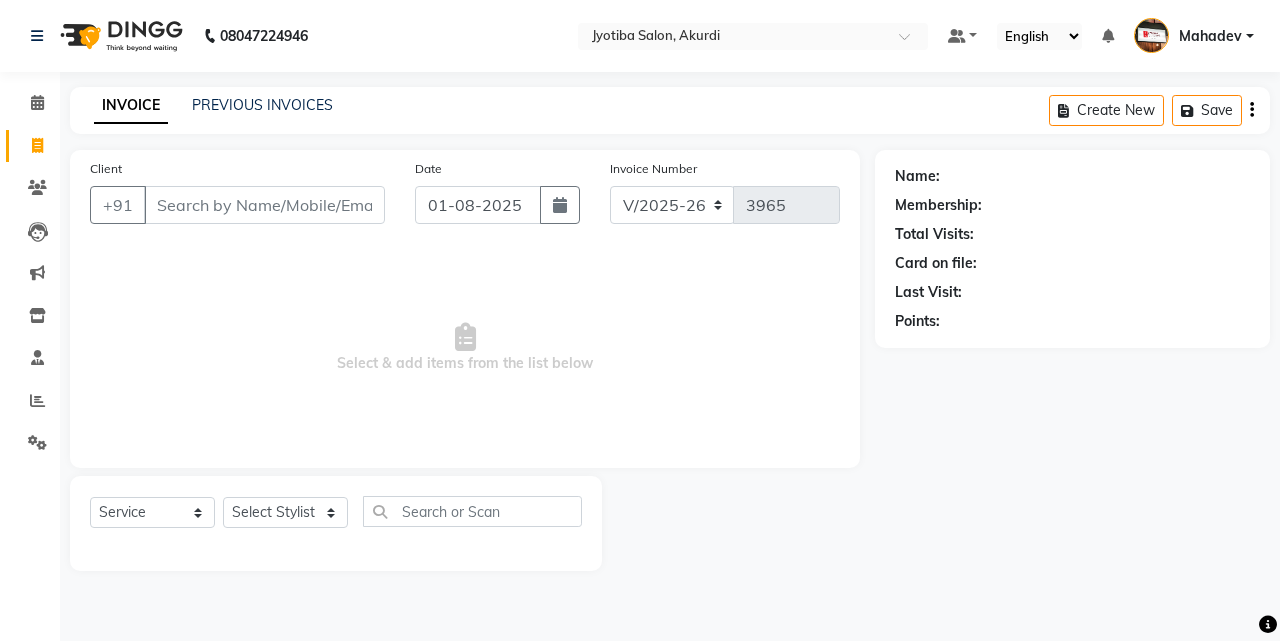 click on "Client" at bounding box center [264, 205] 